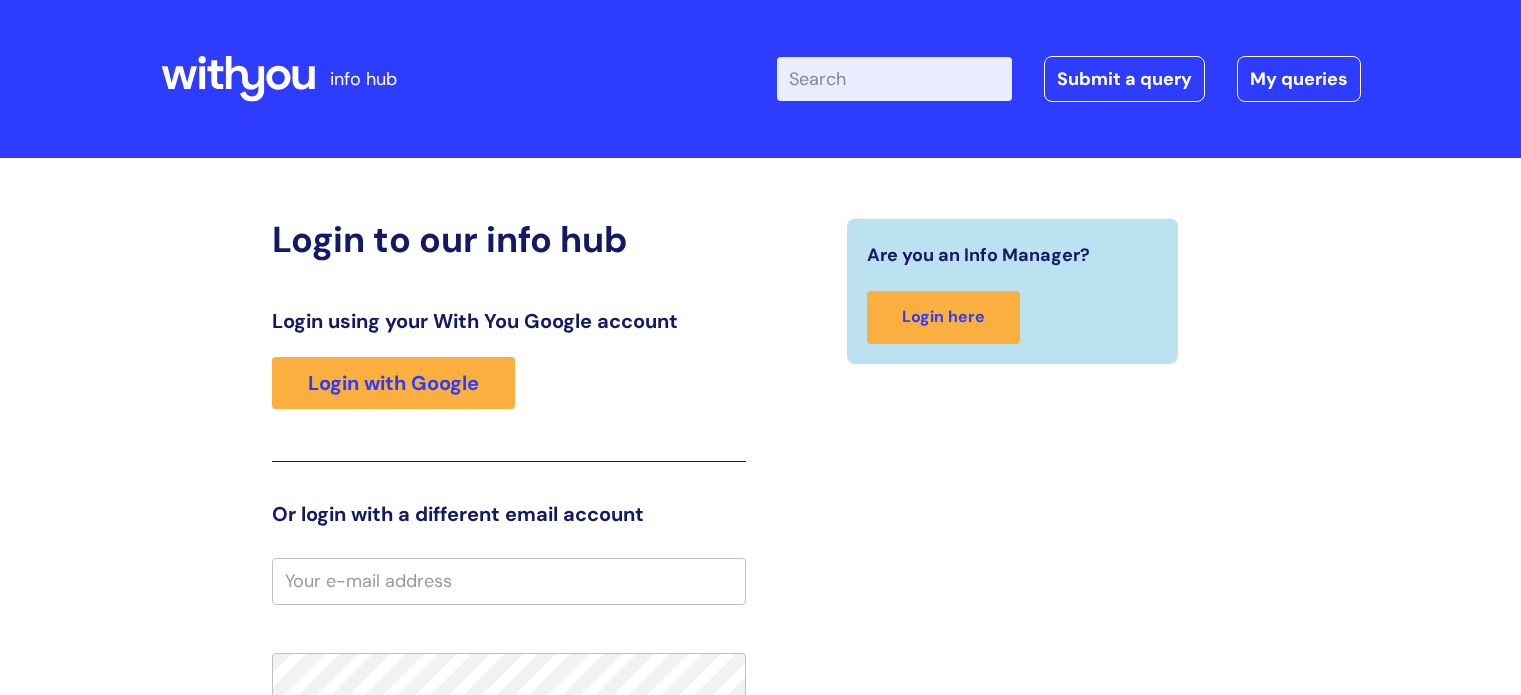 scroll, scrollTop: 0, scrollLeft: 0, axis: both 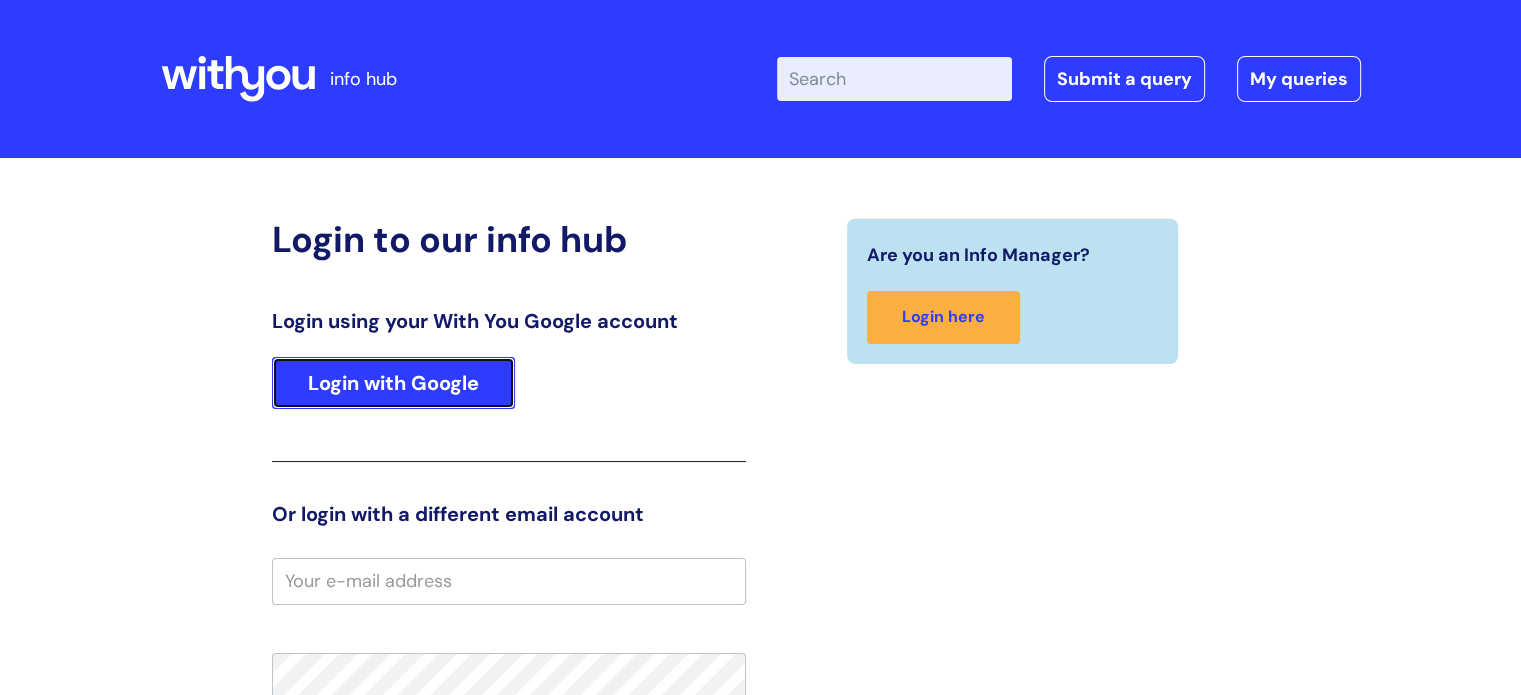 click on "Login with Google" at bounding box center [393, 383] 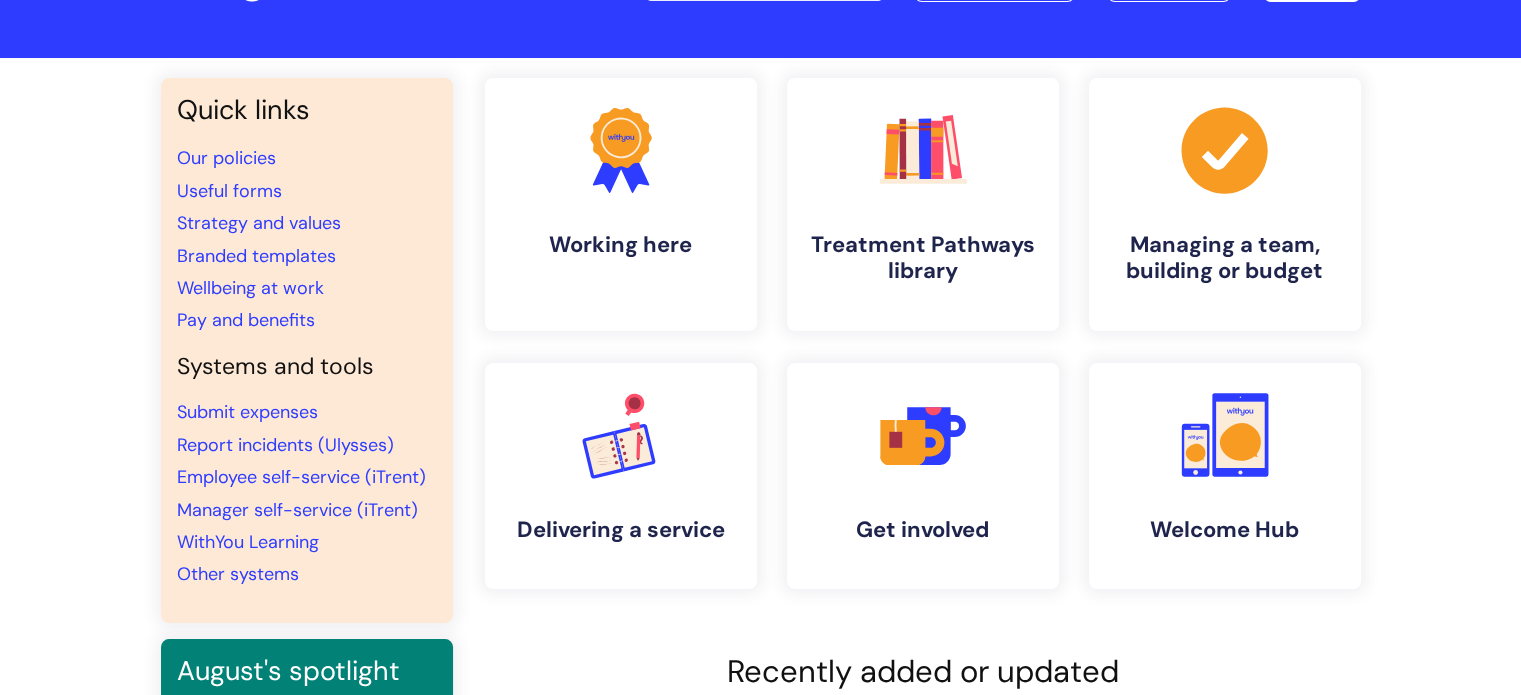 scroll, scrollTop: 0, scrollLeft: 0, axis: both 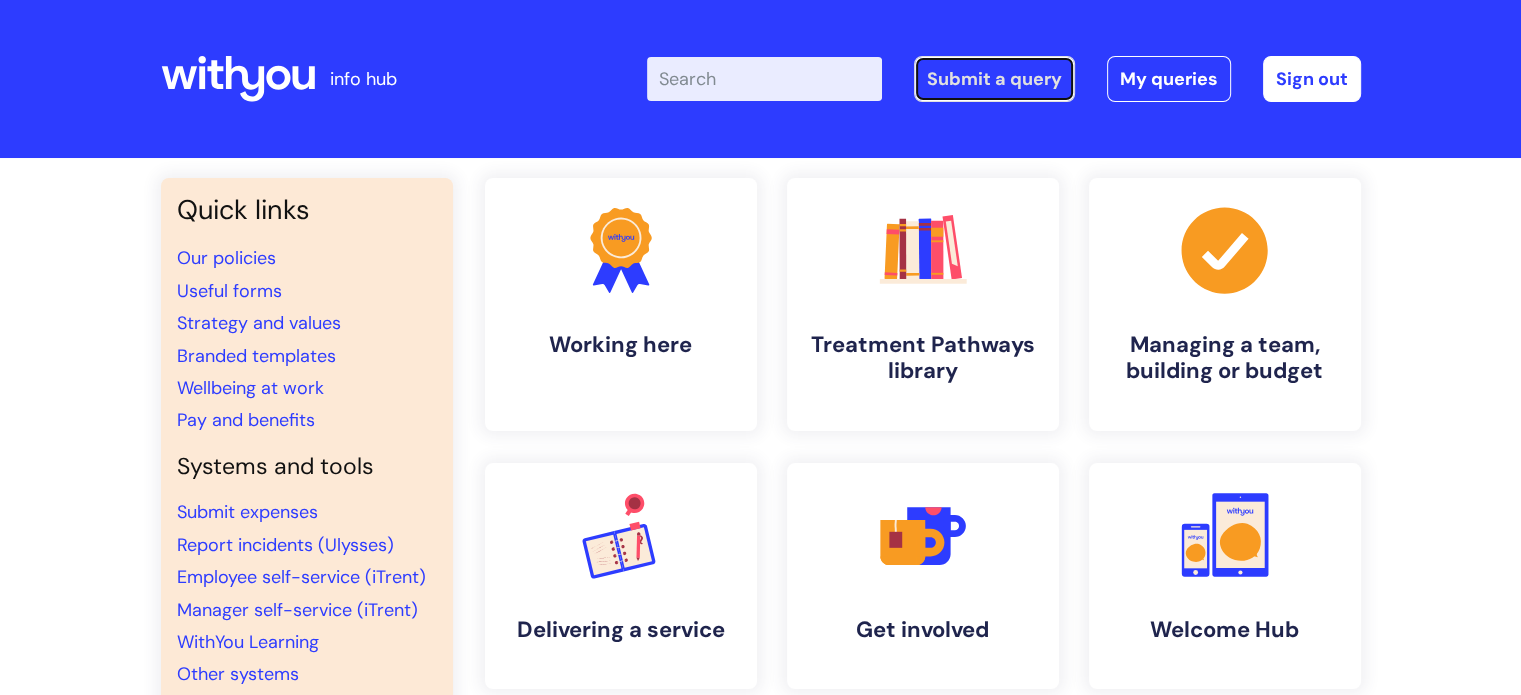 click on "Submit a query" at bounding box center (994, 79) 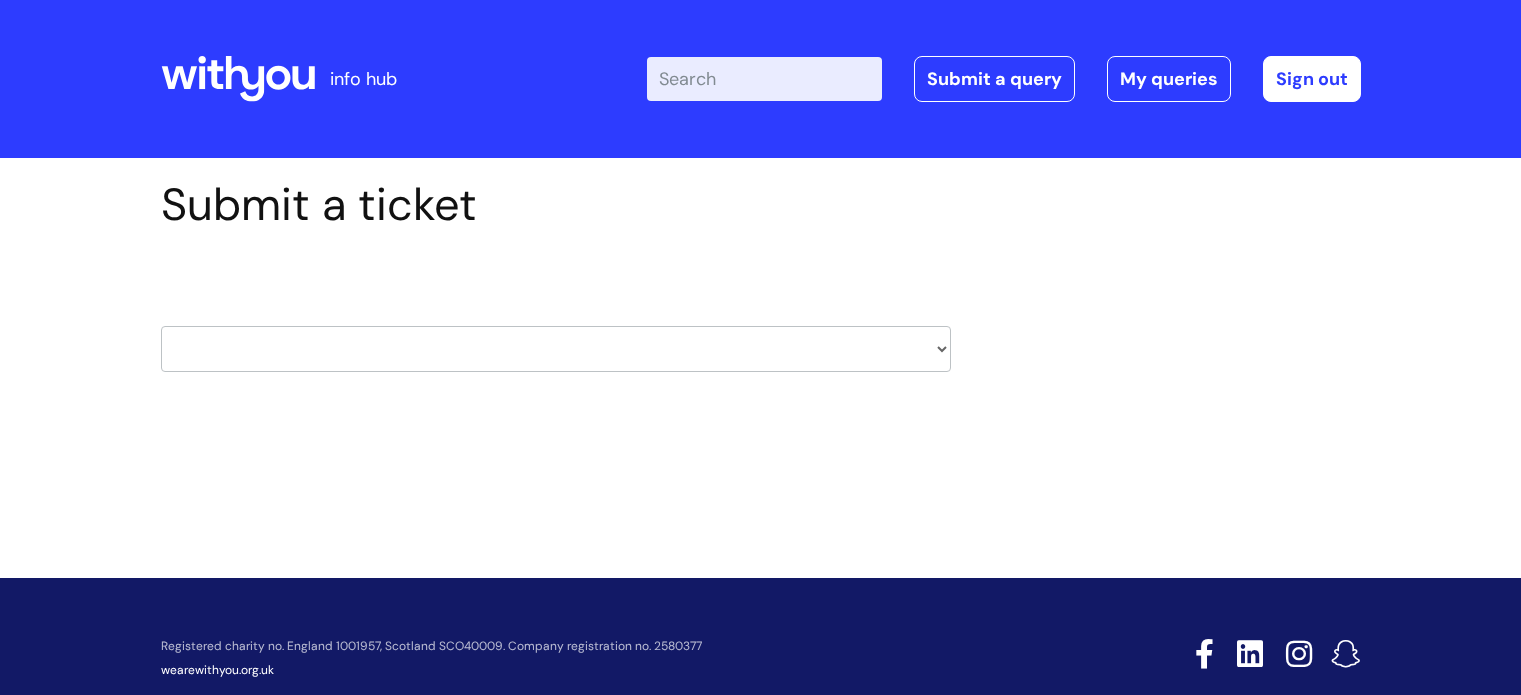 scroll, scrollTop: 0, scrollLeft: 0, axis: both 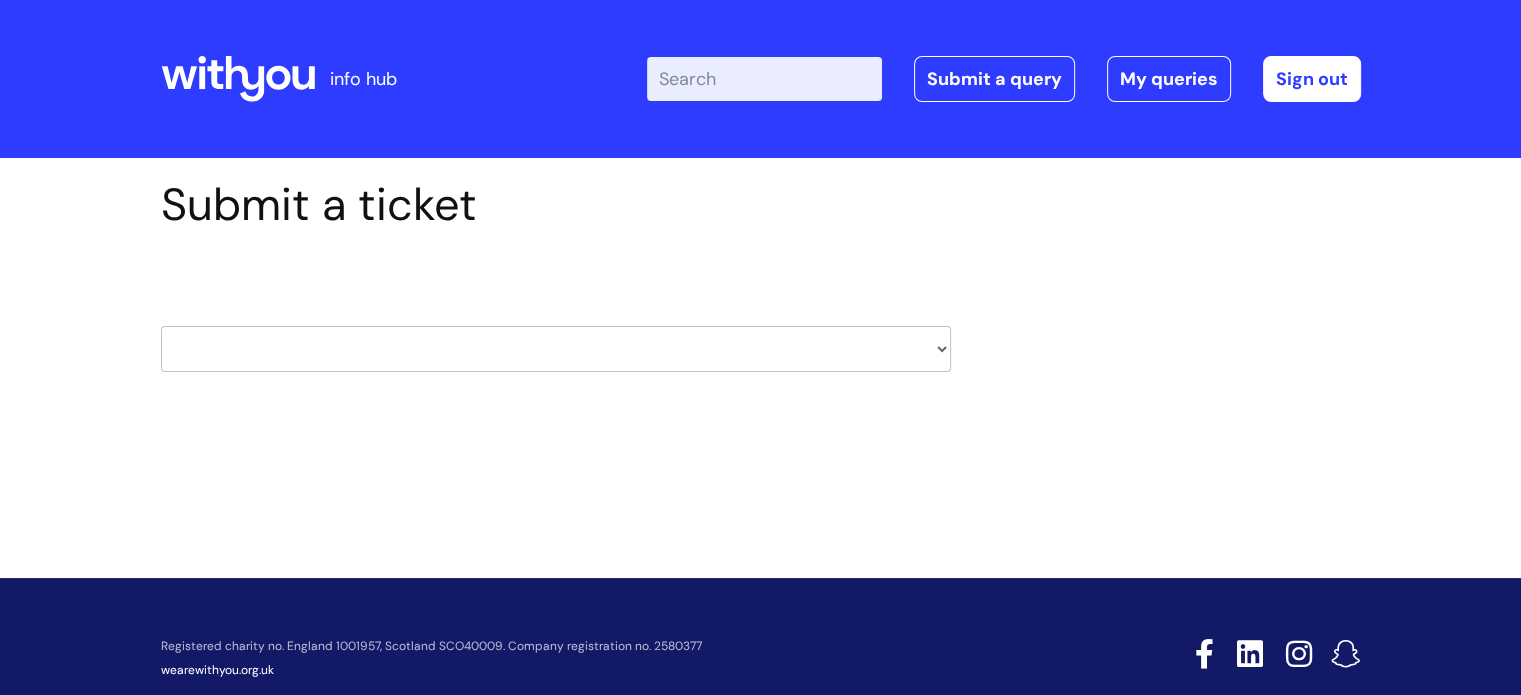 click on "HR / People
IT and Support
Clinical Drug Alerts
Finance Accounts
Data Support Team
Data Protection
External Communications
Learning and Development
Information Requests & Reports - Data Analysts
Insurance
Internal Communications
Pensions
Surrey NHS Talking Therapies
Payroll
Safeguarding" at bounding box center (556, 349) 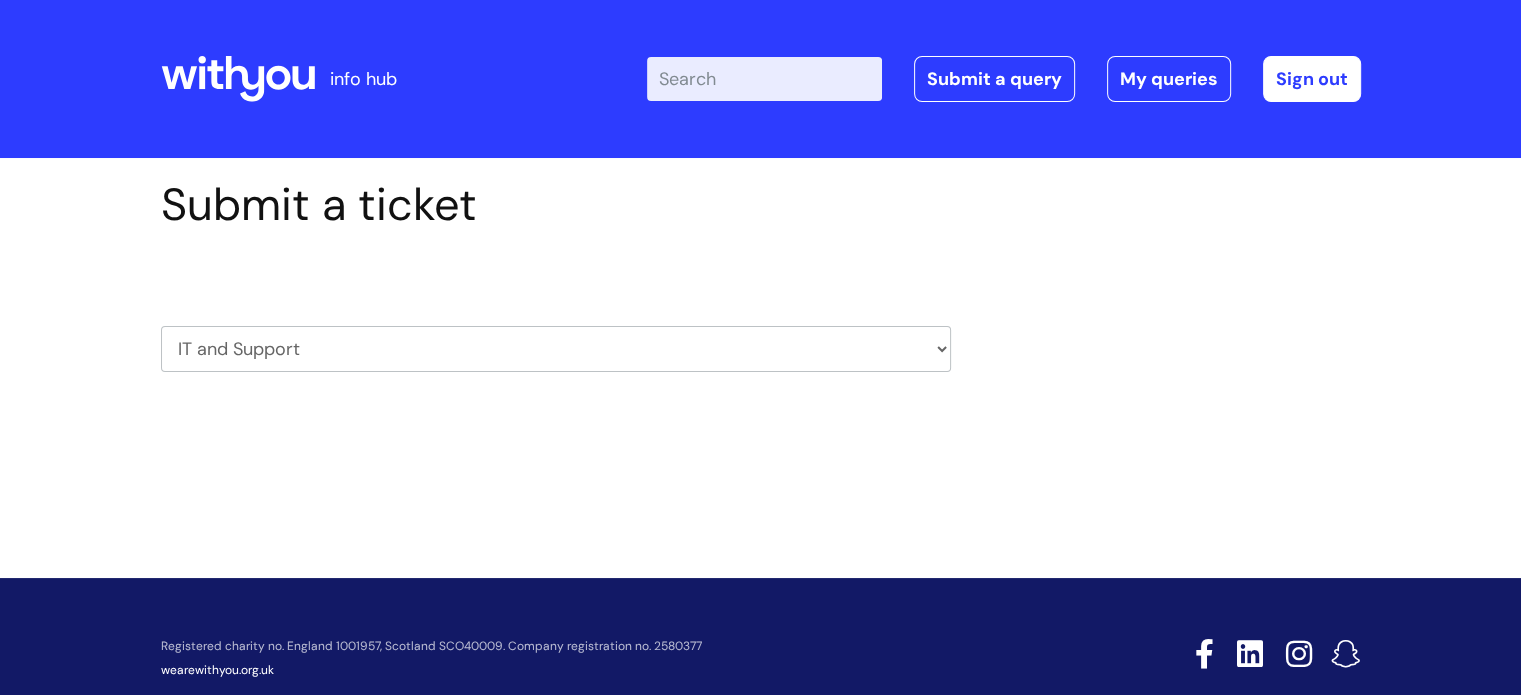 click on "HR / People
IT and Support
Clinical Drug Alerts
Finance Accounts
Data Support Team
Data Protection
External Communications
Learning and Development
Information Requests & Reports - Data Analysts
Insurance
Internal Communications
Pensions
Surrey NHS Talking Therapies
Payroll
Safeguarding" at bounding box center (556, 349) 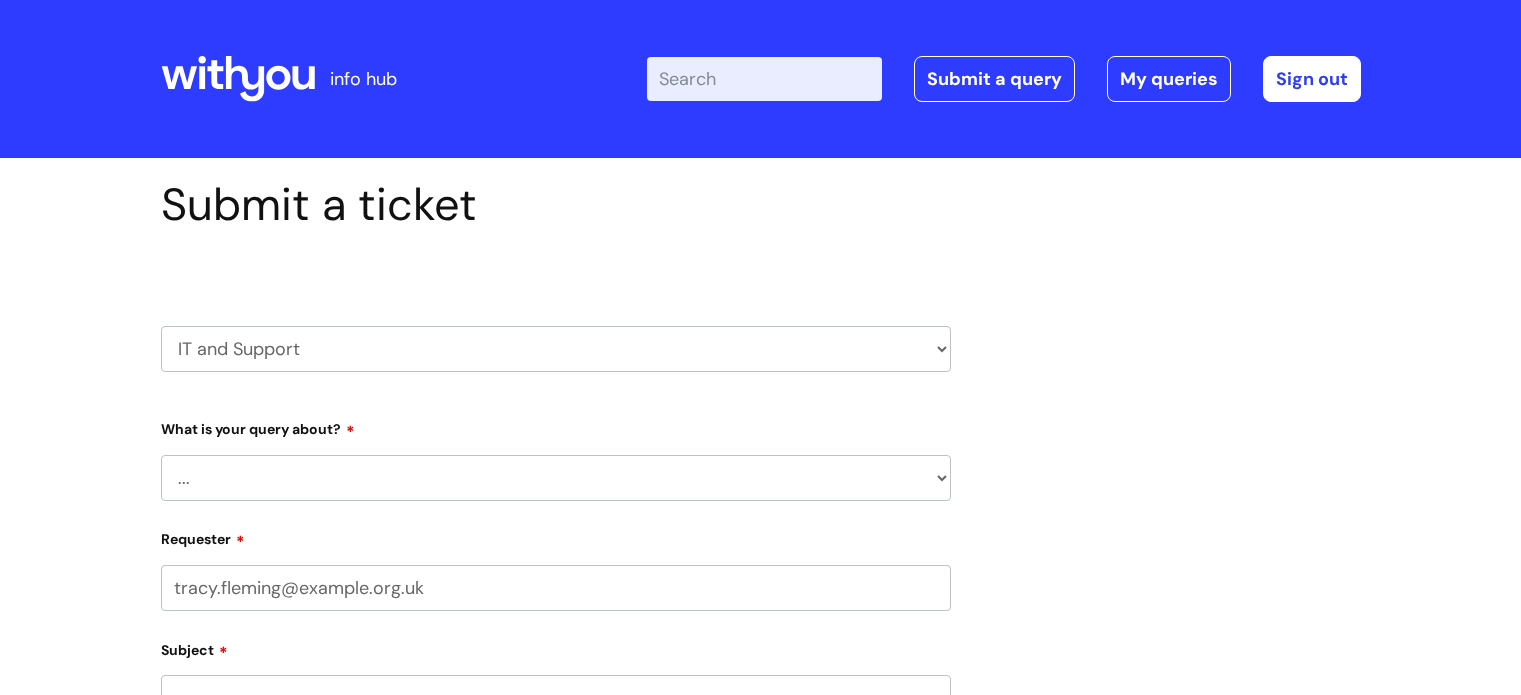 scroll, scrollTop: 0, scrollLeft: 0, axis: both 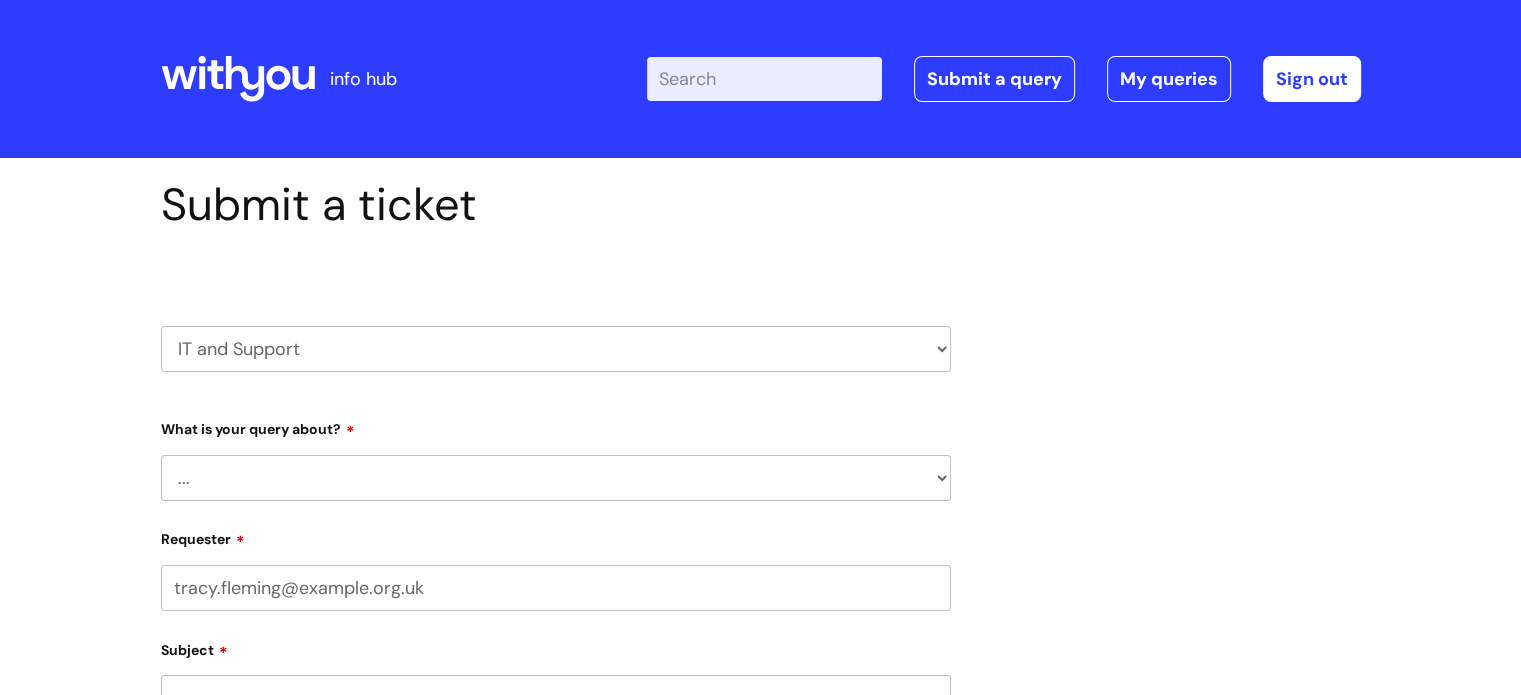 select on "[CREDIT_CARD]" 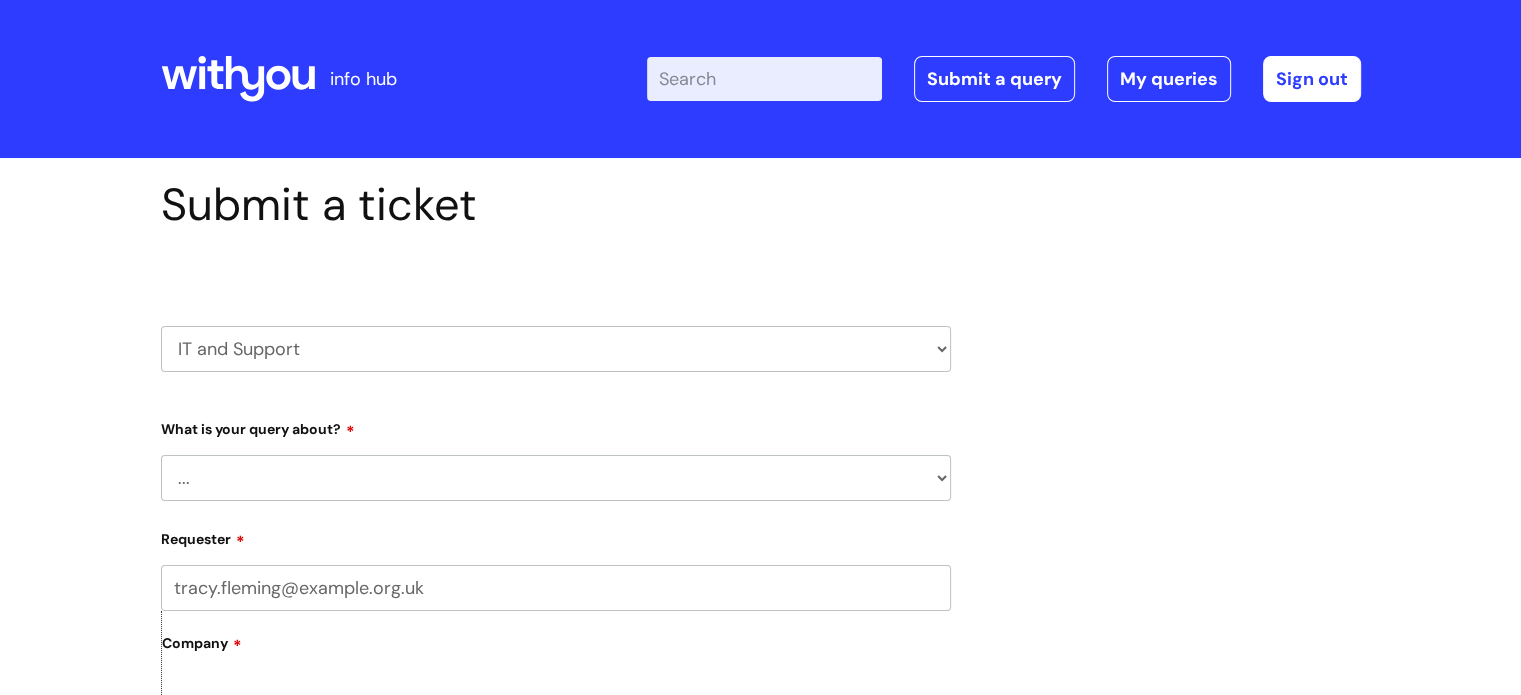 click on "...
Mobile Phone Reset & MFA
Accounts, Starters and Leavers
IT Hardware issue
I need help logging in
Printing & Scanning
Something Else
System/software" at bounding box center (556, 478) 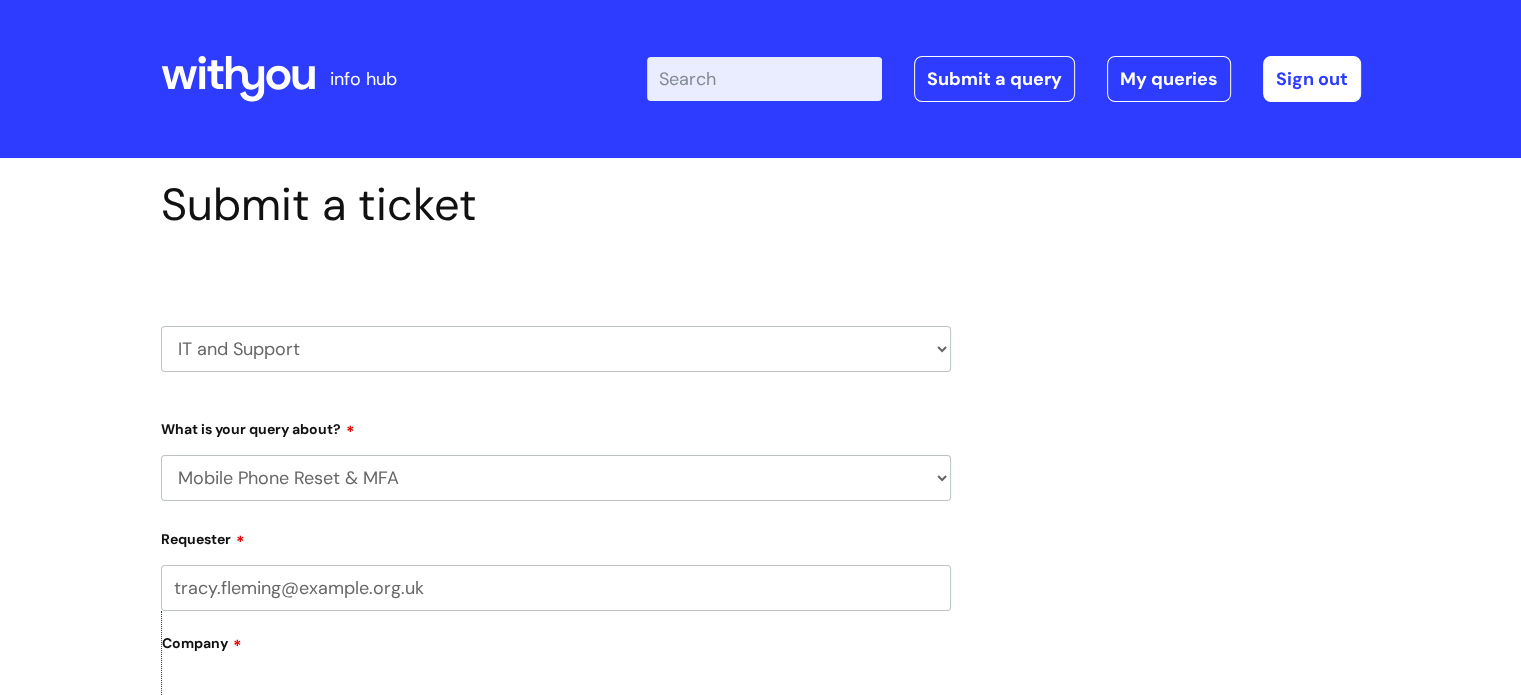 click on "...
Mobile Phone Reset & MFA
Accounts, Starters and Leavers
IT Hardware issue
I need help logging in
Printing & Scanning
Something Else
System/software" at bounding box center (556, 478) 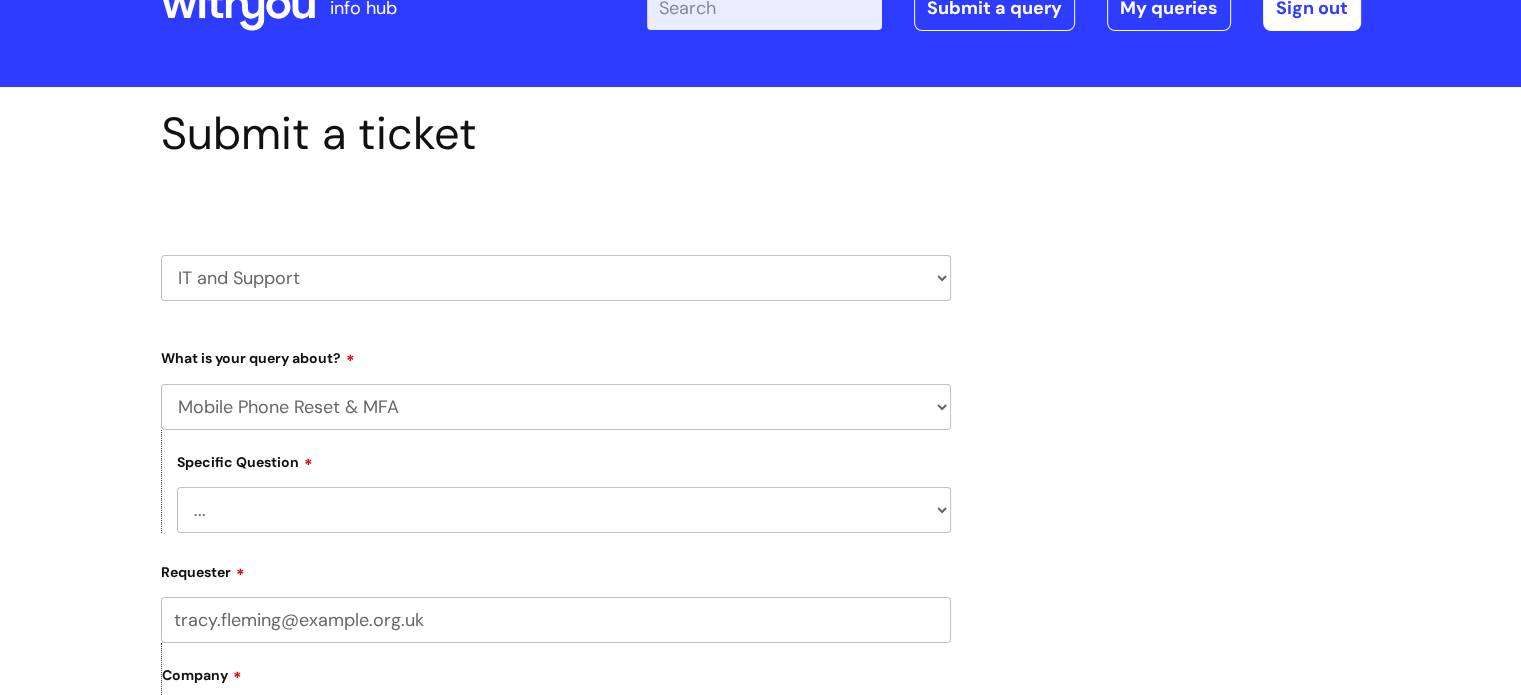 scroll, scrollTop: 100, scrollLeft: 0, axis: vertical 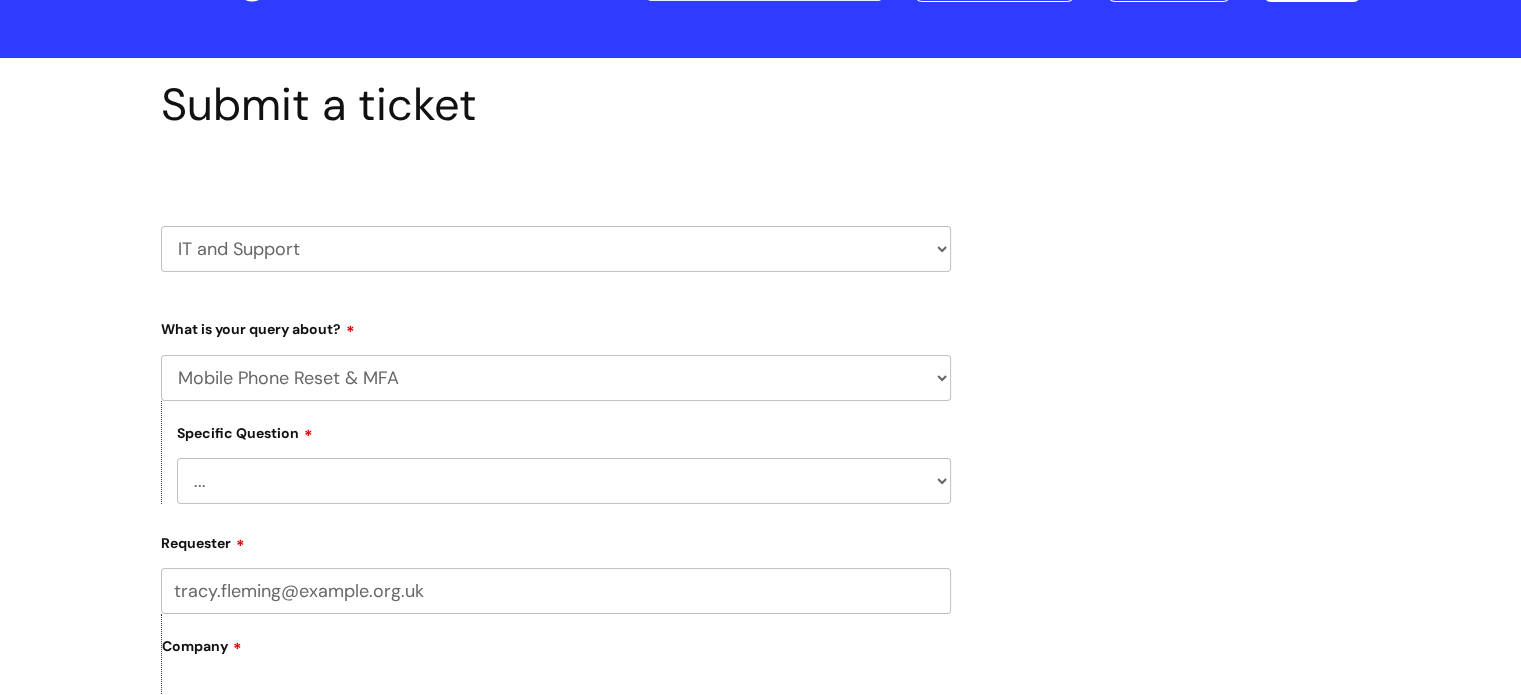 click on "... Support with Mobile Phone Reset & MFA" at bounding box center [564, 481] 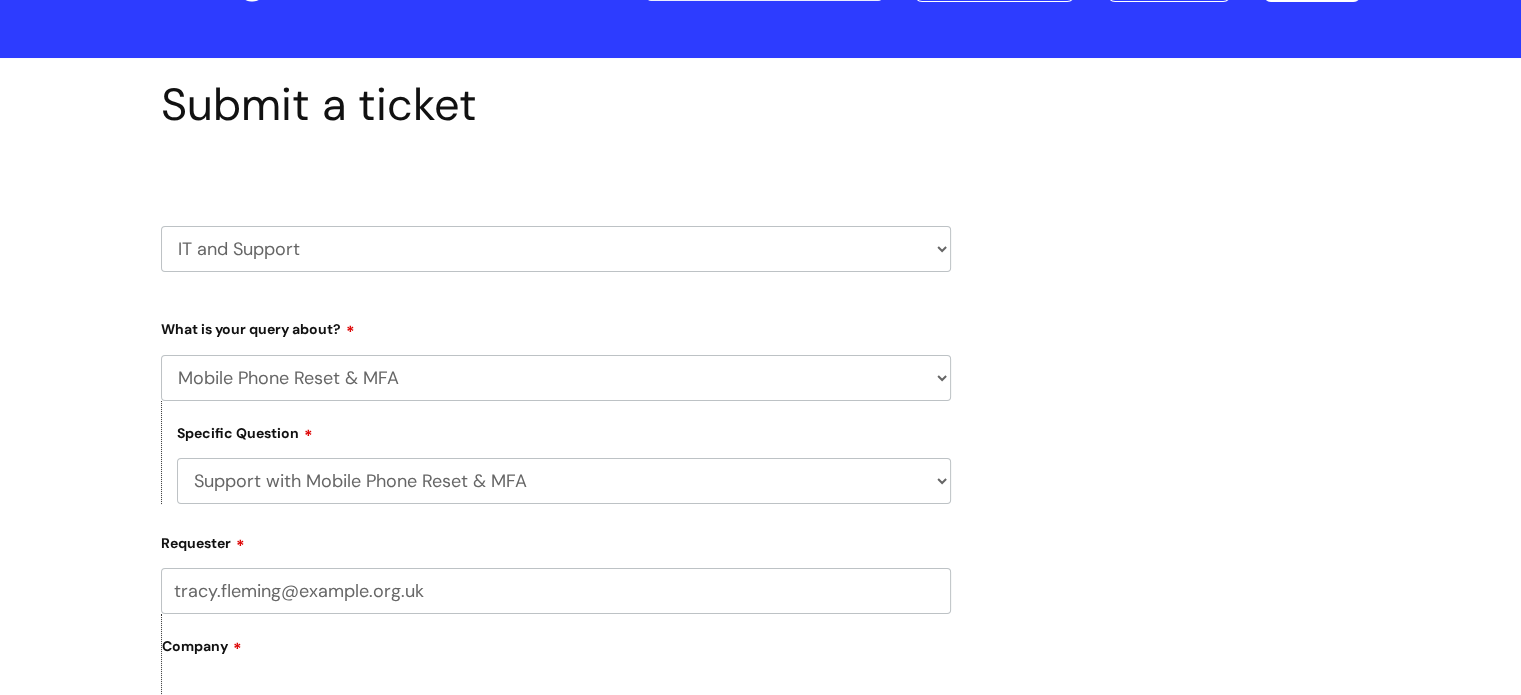 click on "... Support with Mobile Phone Reset & MFA" at bounding box center [564, 481] 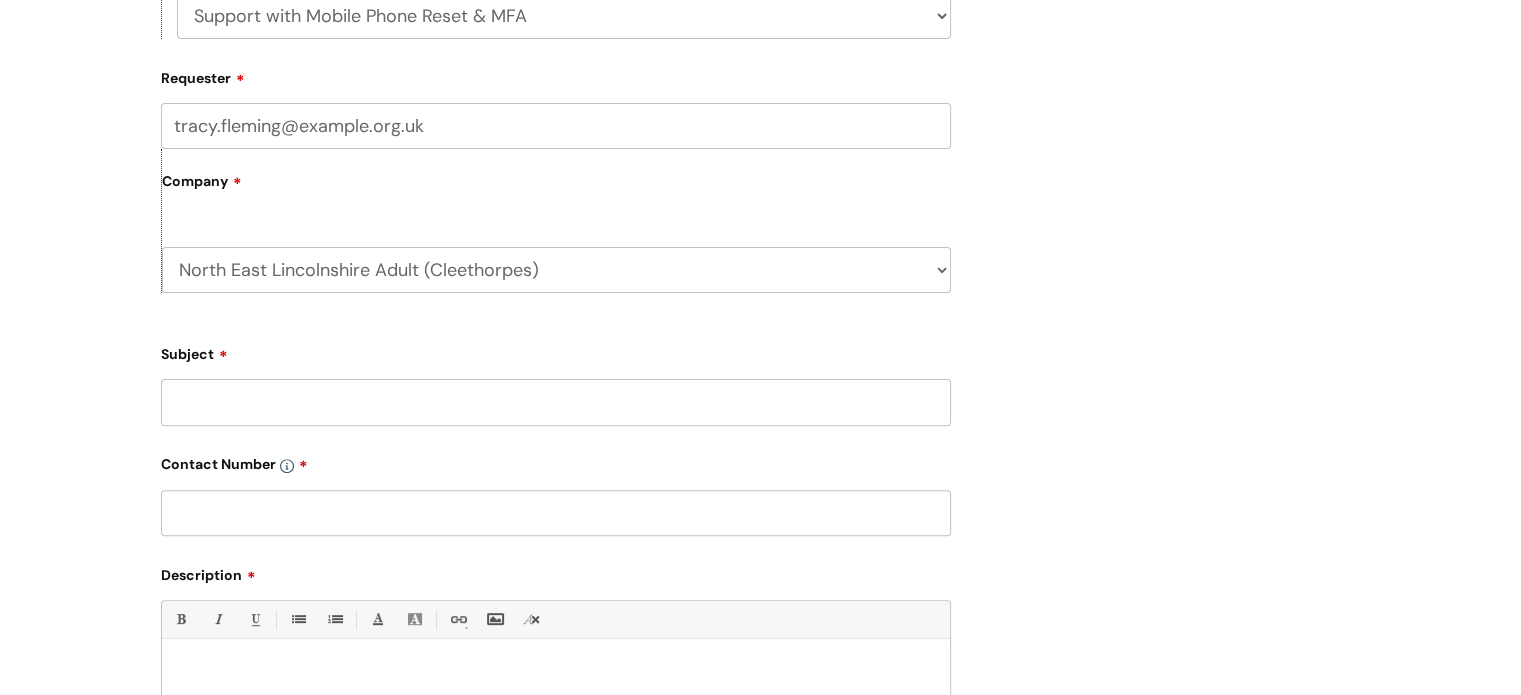 scroll, scrollTop: 600, scrollLeft: 0, axis: vertical 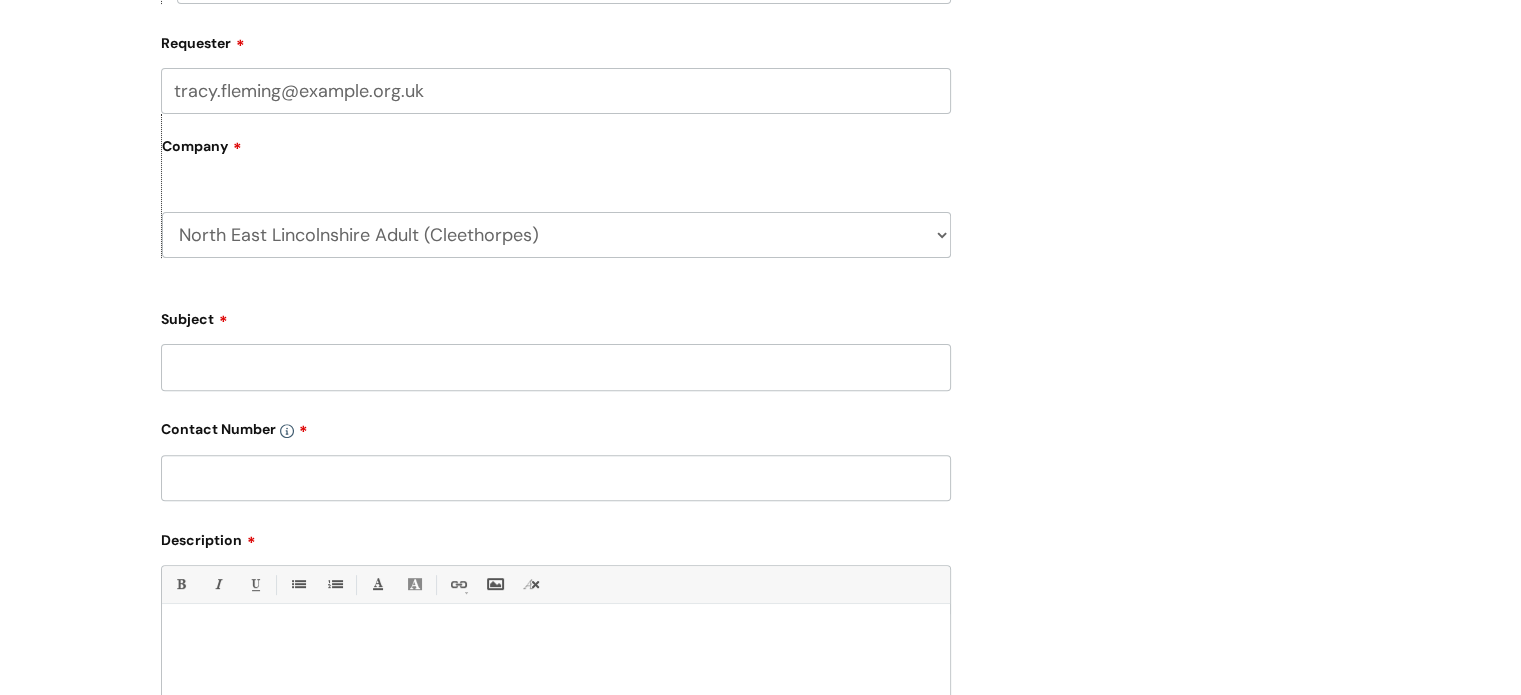 click at bounding box center (556, 478) 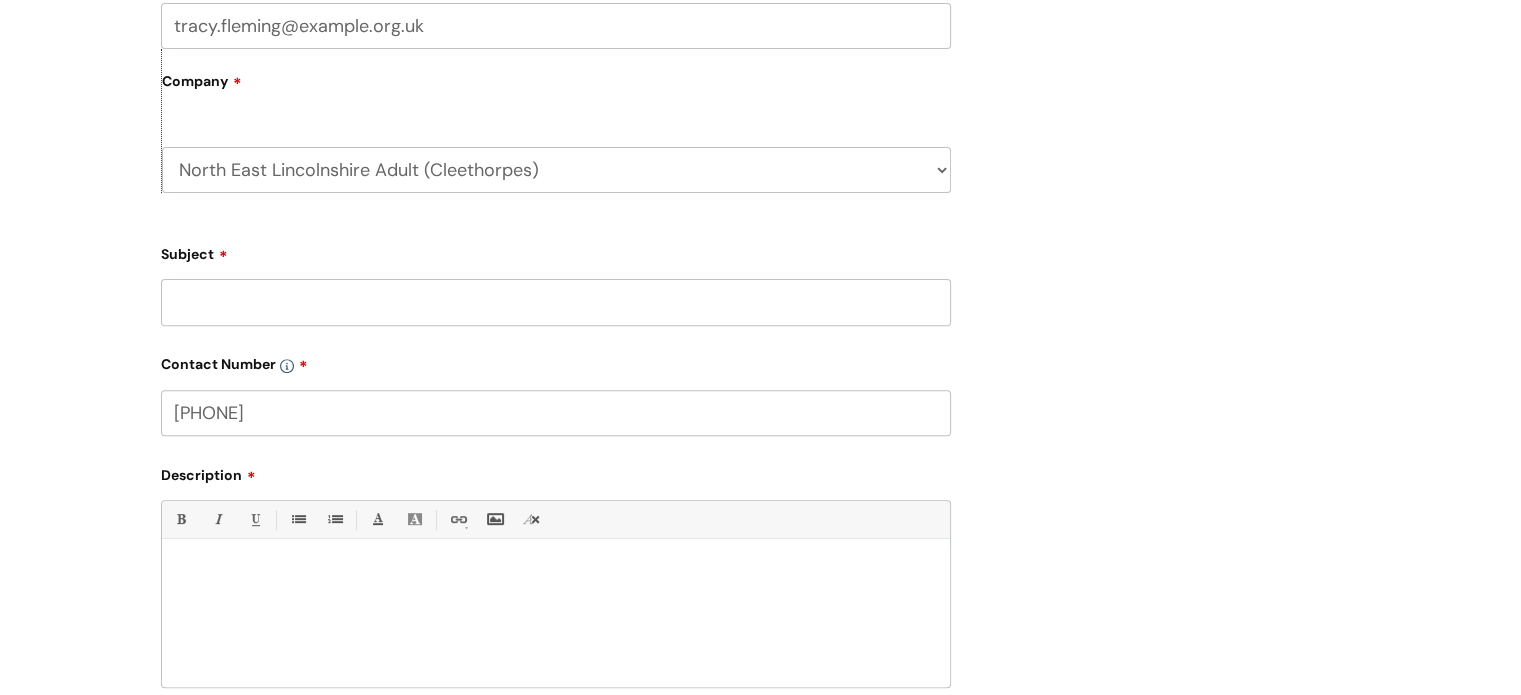 scroll, scrollTop: 700, scrollLeft: 0, axis: vertical 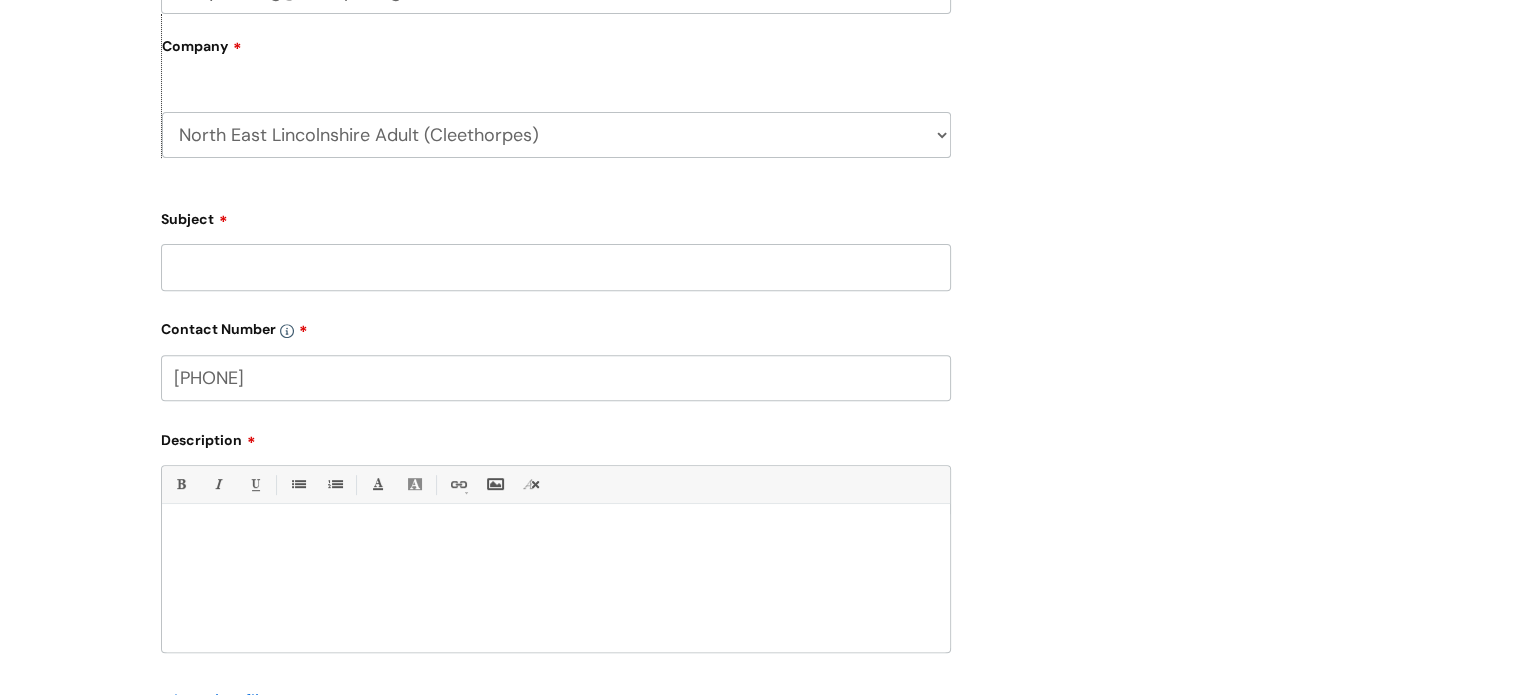 type on "[PHONE]" 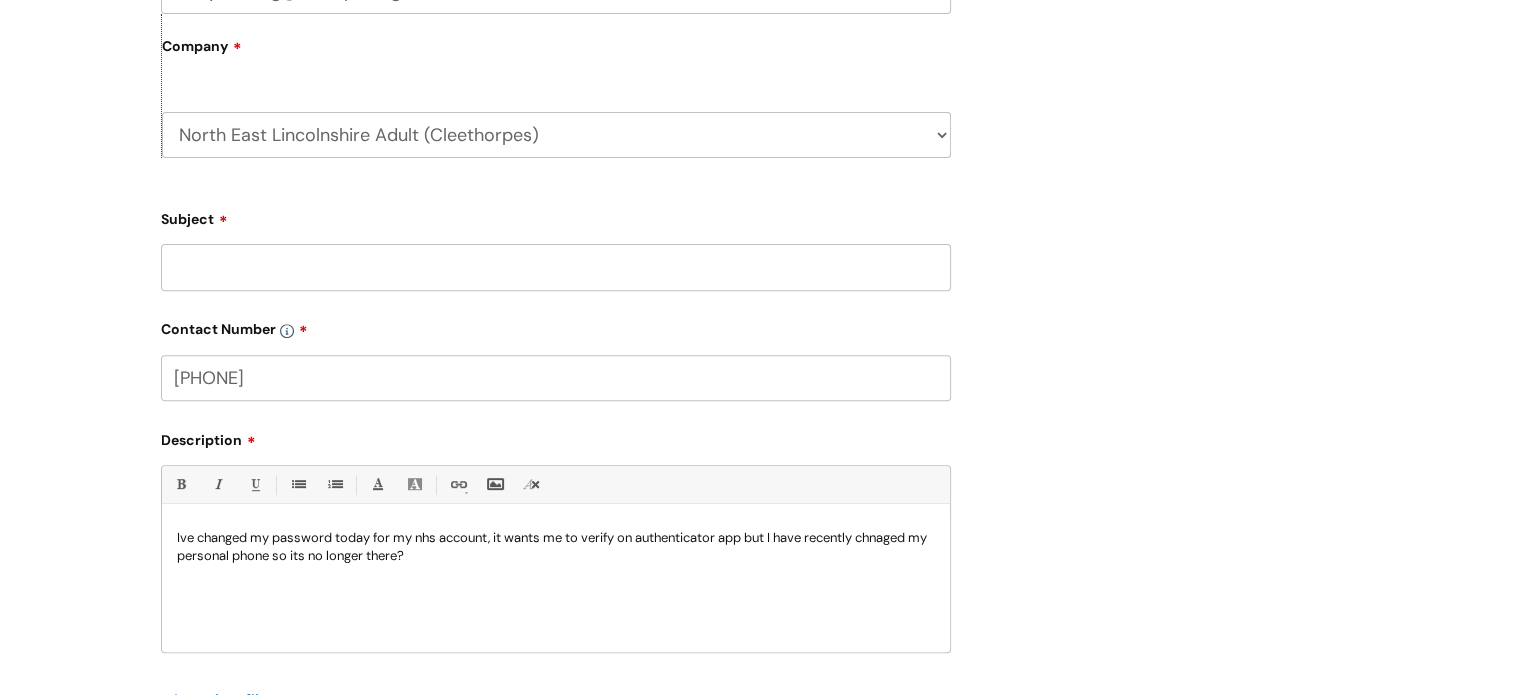 click on "Ive changed my password today for my nhs account, it wants me to verify on authenticator app but I have recently chnaged my personal phone so its no longer there?" at bounding box center [556, 547] 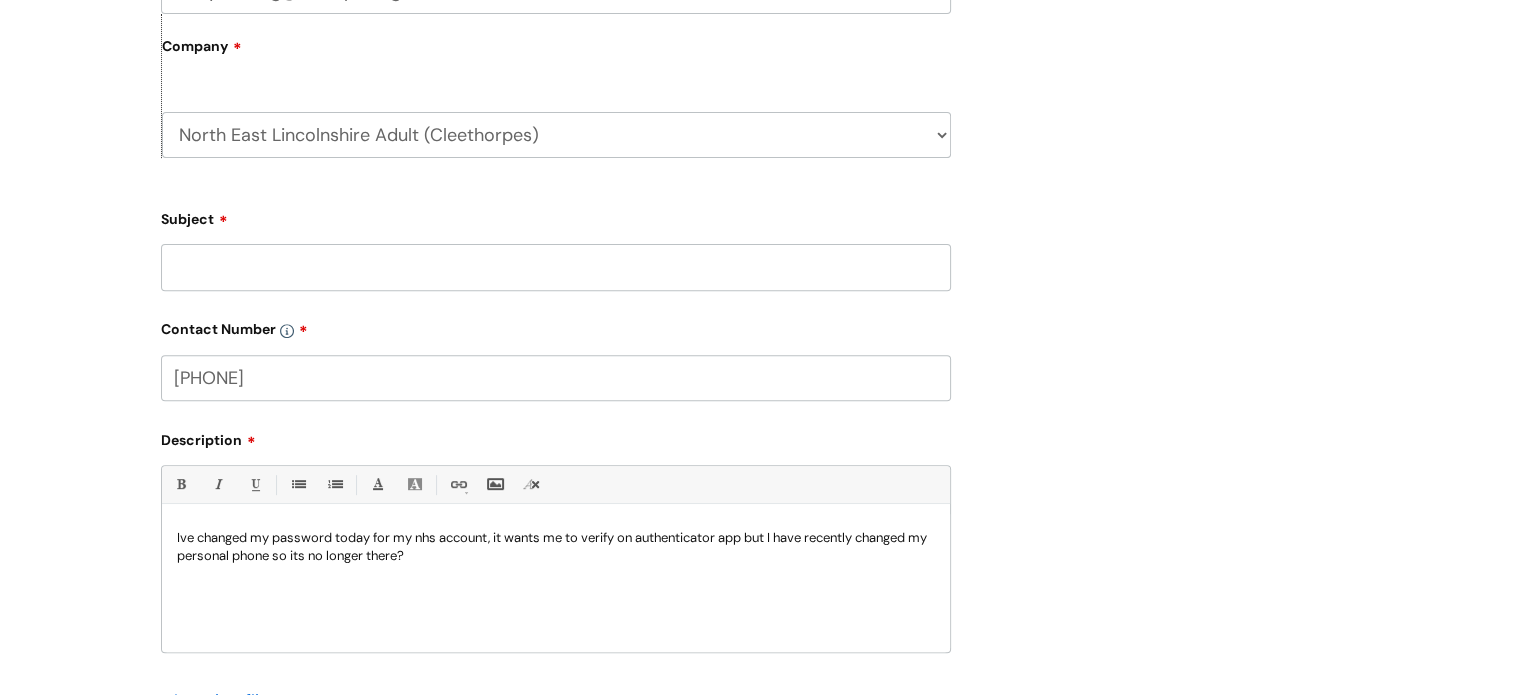 click on "Ive changed my password today for my nhs account, it wants me to verify on authenticator app but I have recently changed my personal phone so its no longer there?" at bounding box center [556, 547] 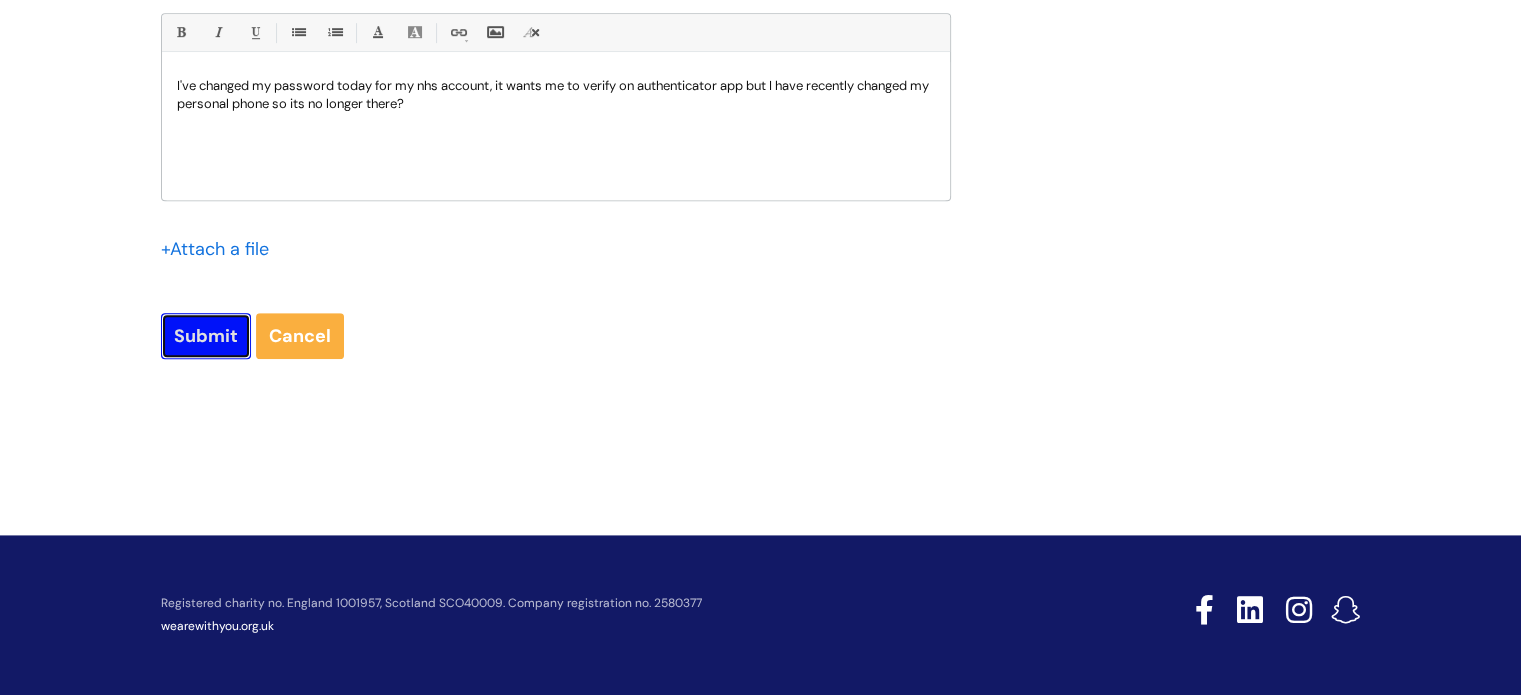 click on "Submit" at bounding box center [206, 336] 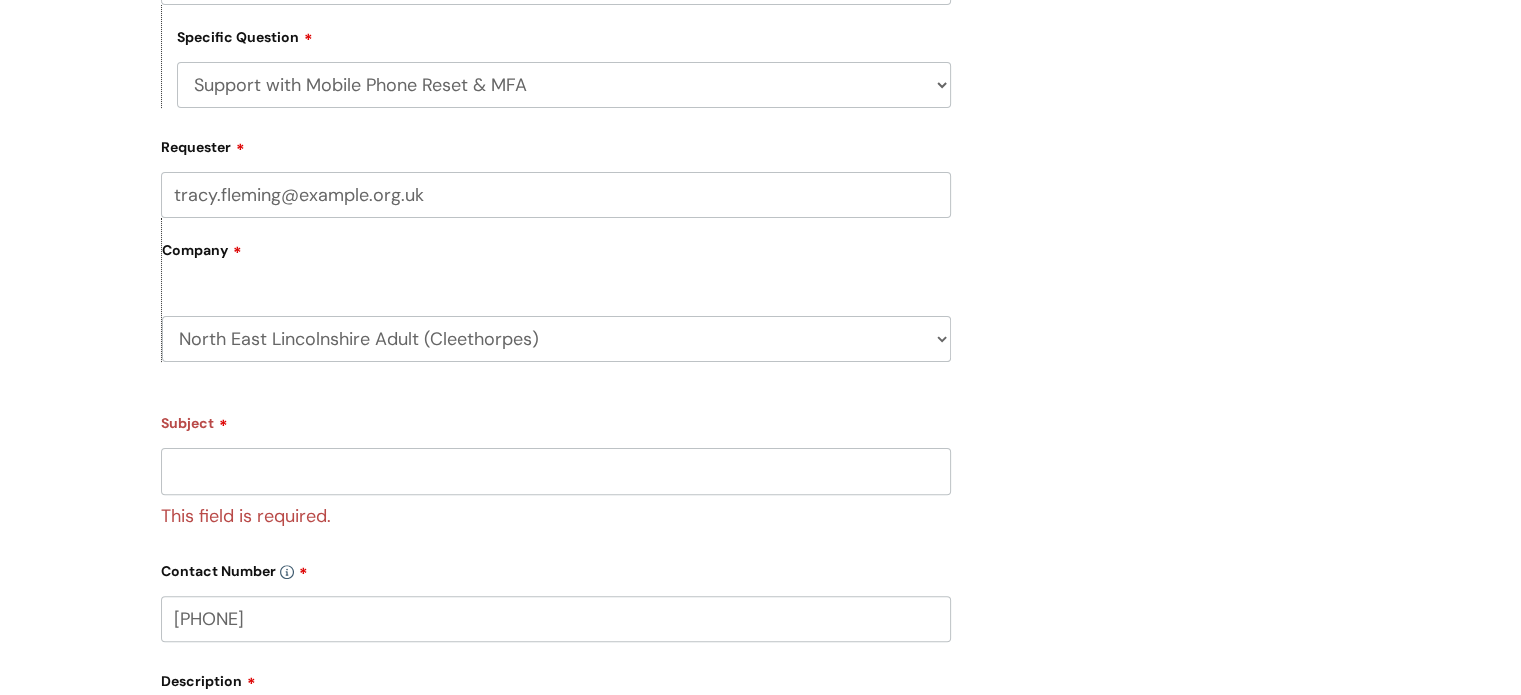 scroll, scrollTop: 500, scrollLeft: 0, axis: vertical 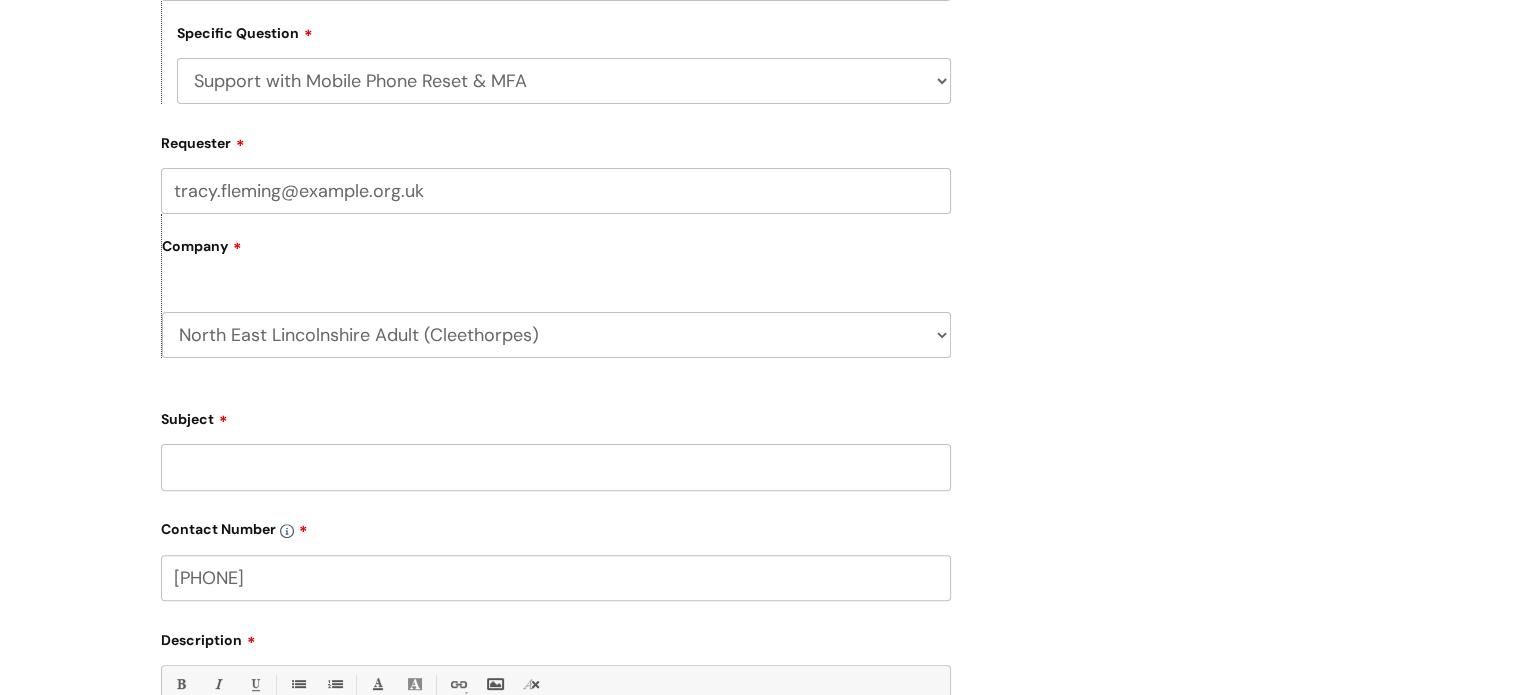 click on "Subject" at bounding box center [556, 467] 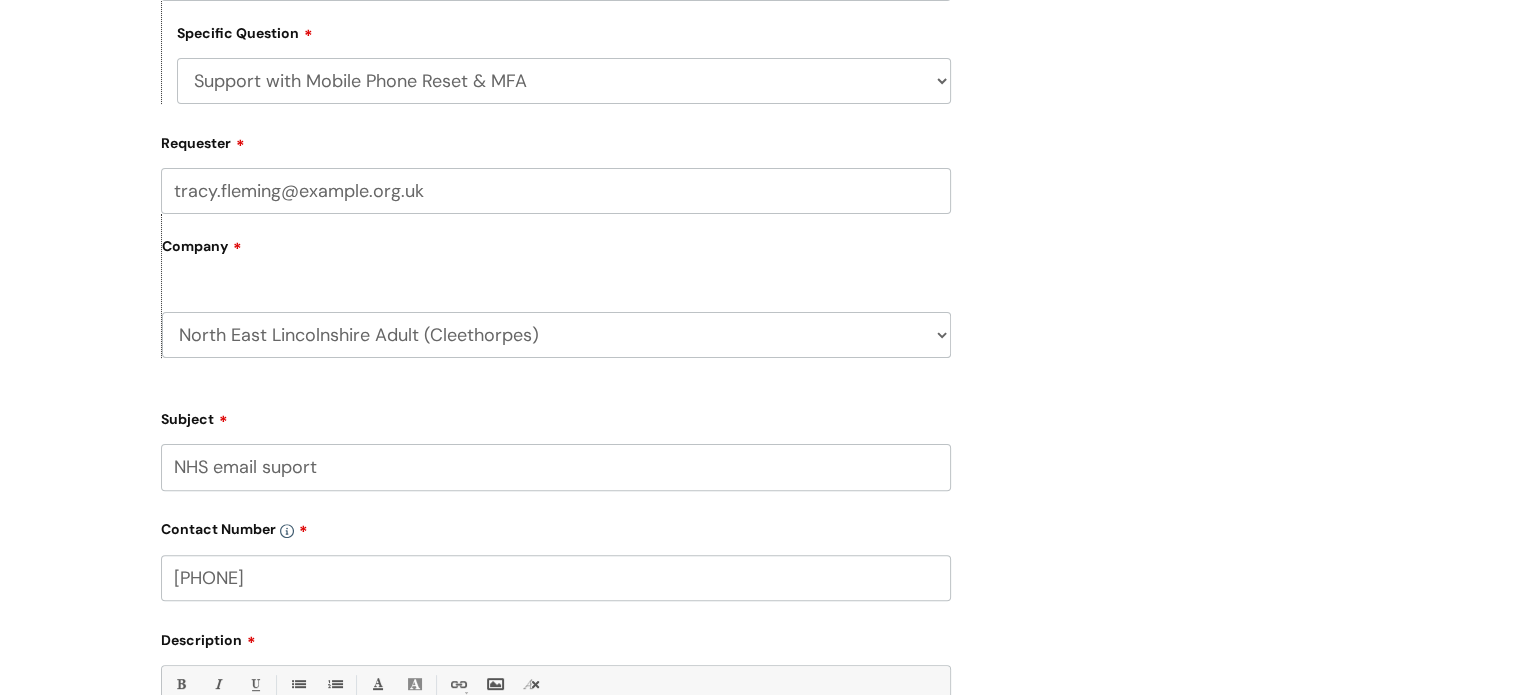 click on "NHS email suport" at bounding box center (556, 467) 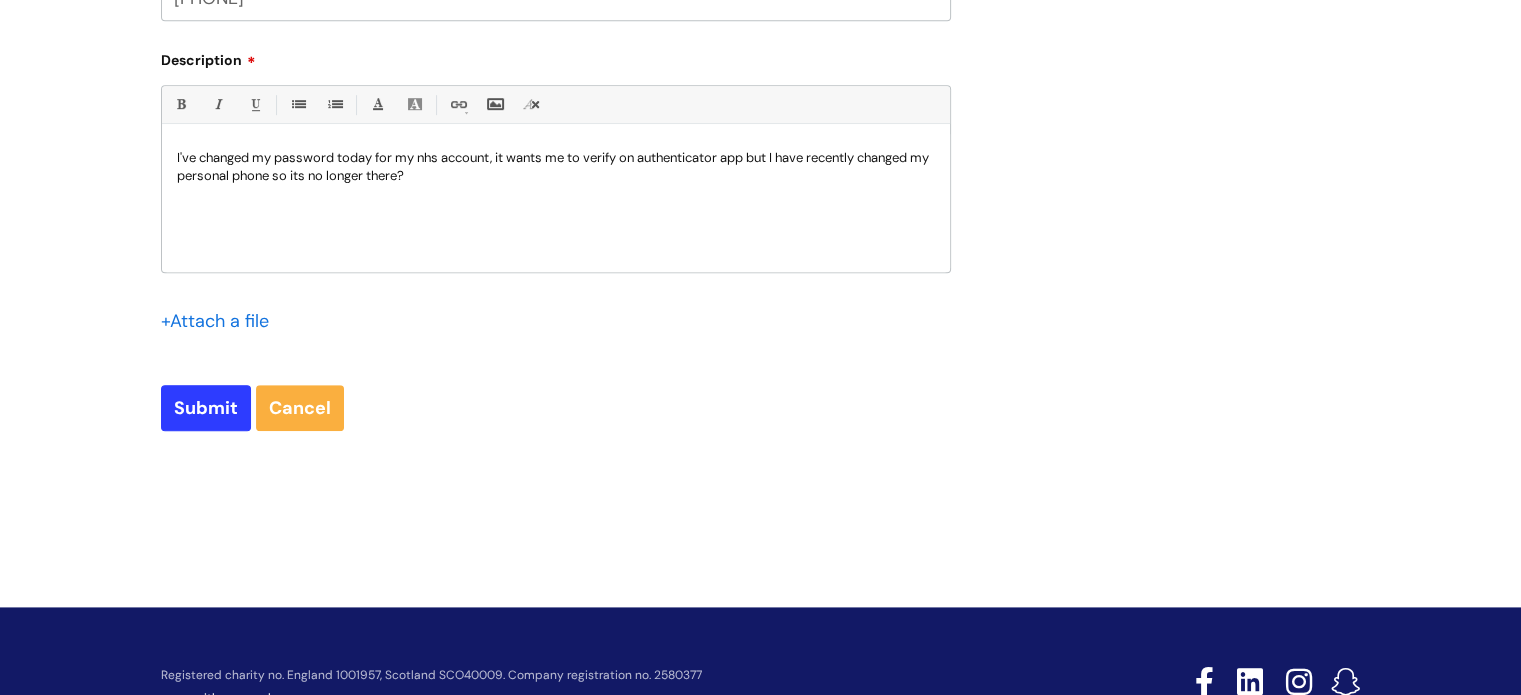 scroll, scrollTop: 1152, scrollLeft: 0, axis: vertical 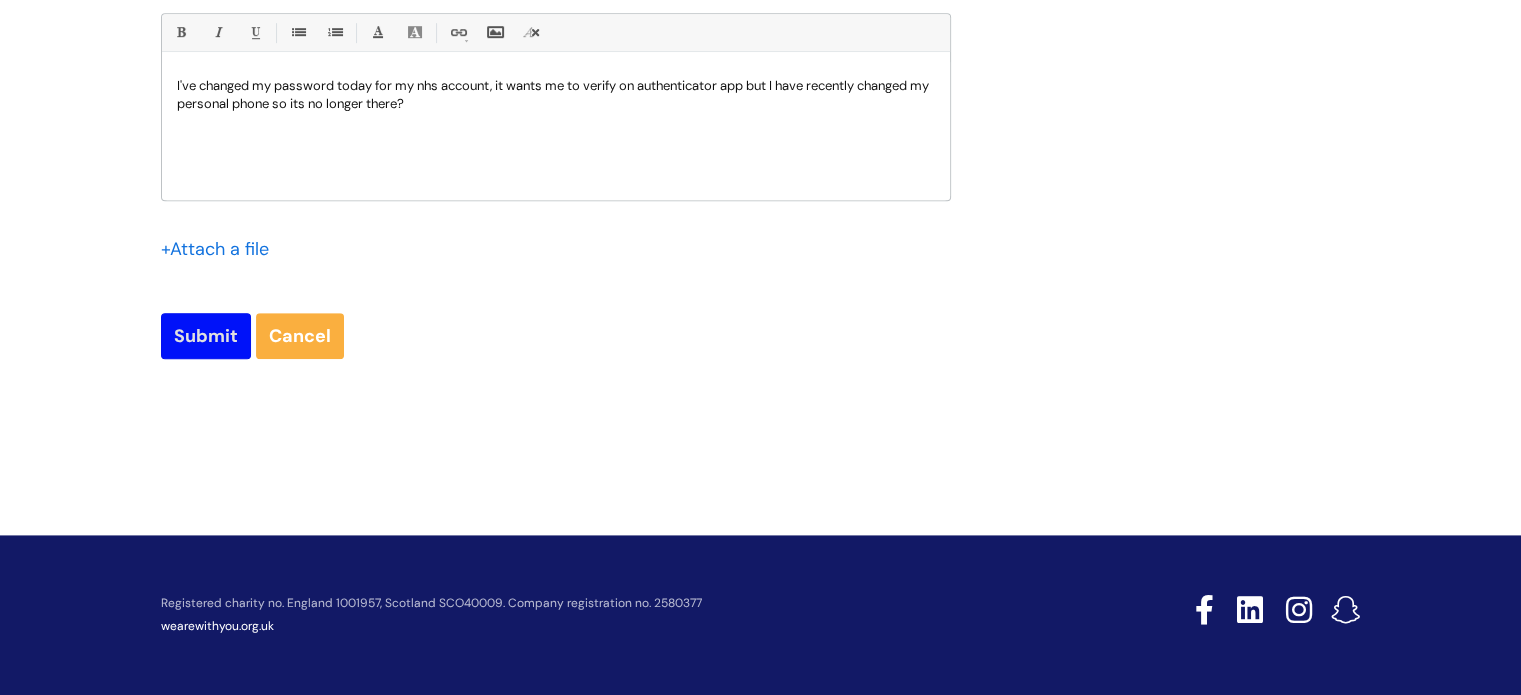 type on "NHS email support" 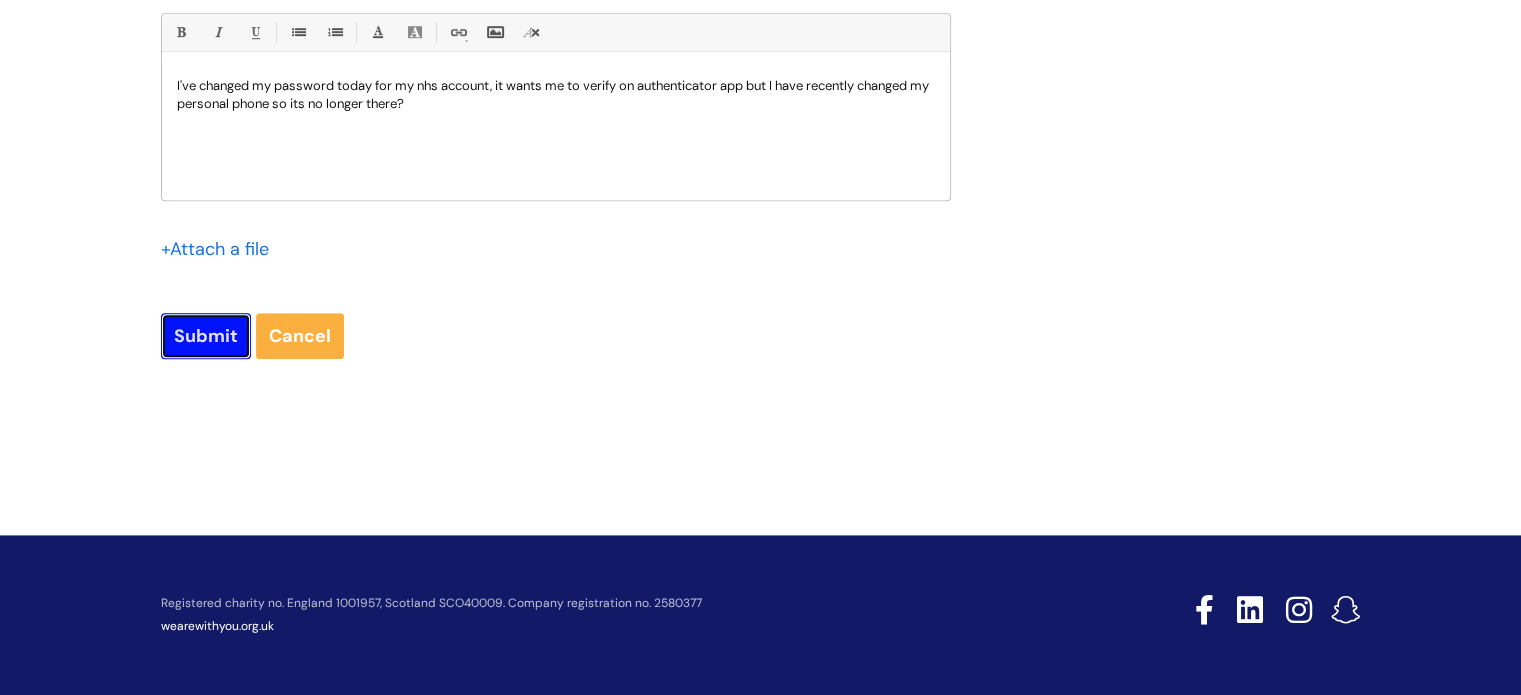 click on "Submit" at bounding box center [206, 336] 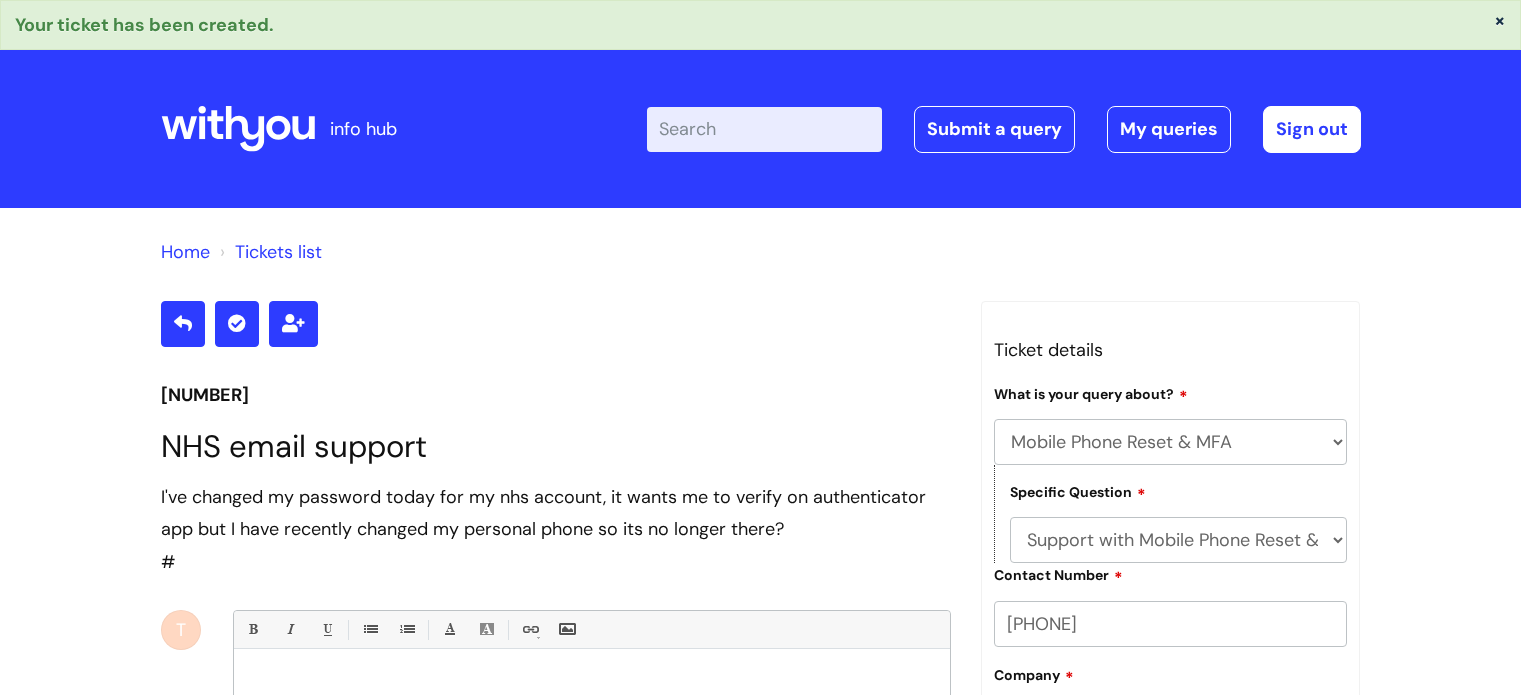 select on "Mobile Phone Reset & MFA" 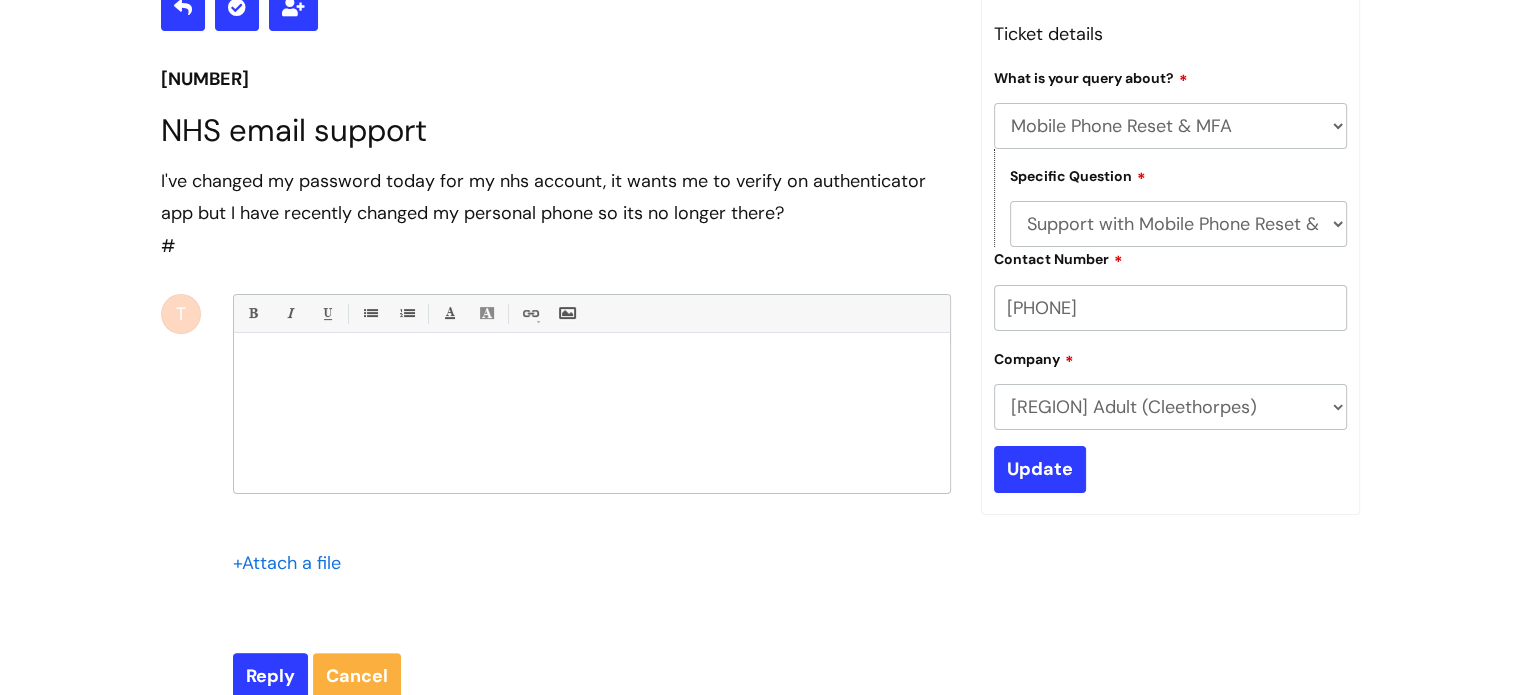 scroll, scrollTop: 400, scrollLeft: 0, axis: vertical 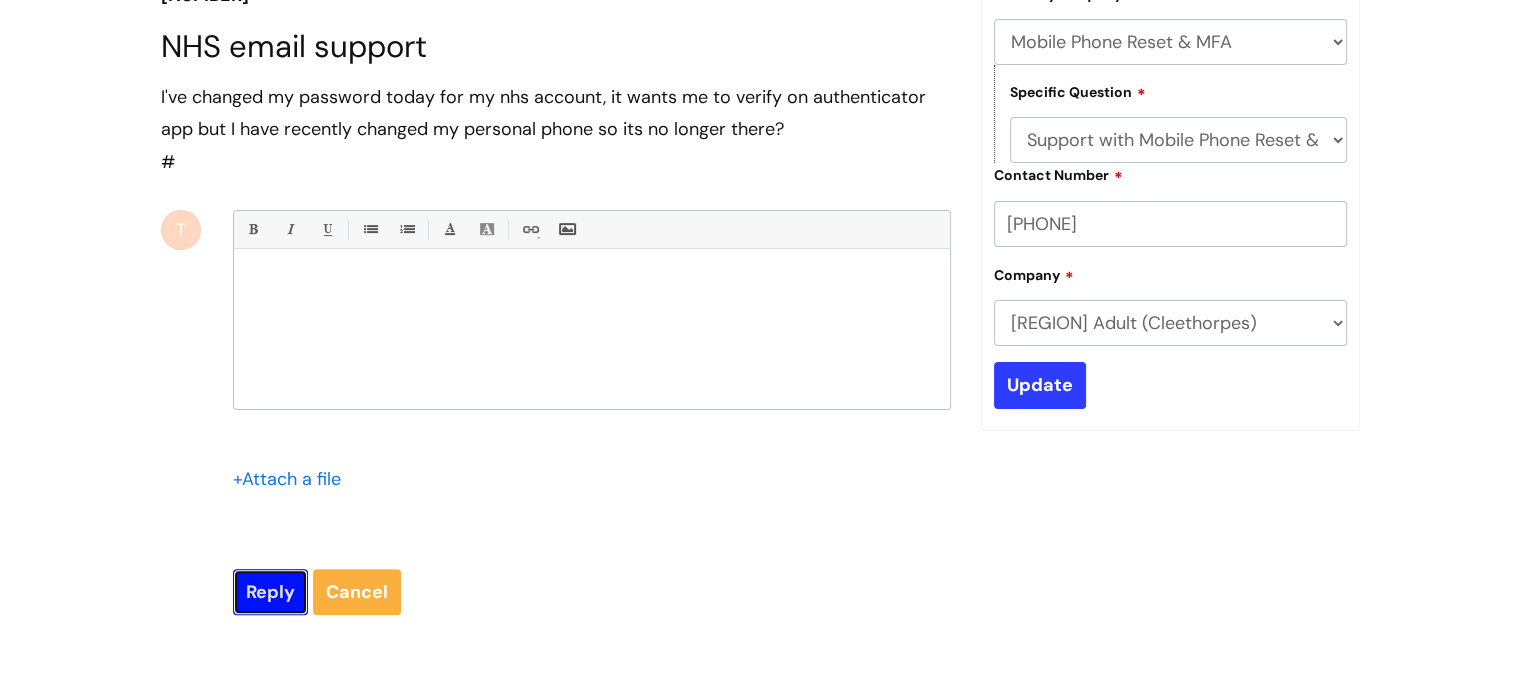 click on "Reply" at bounding box center (270, 592) 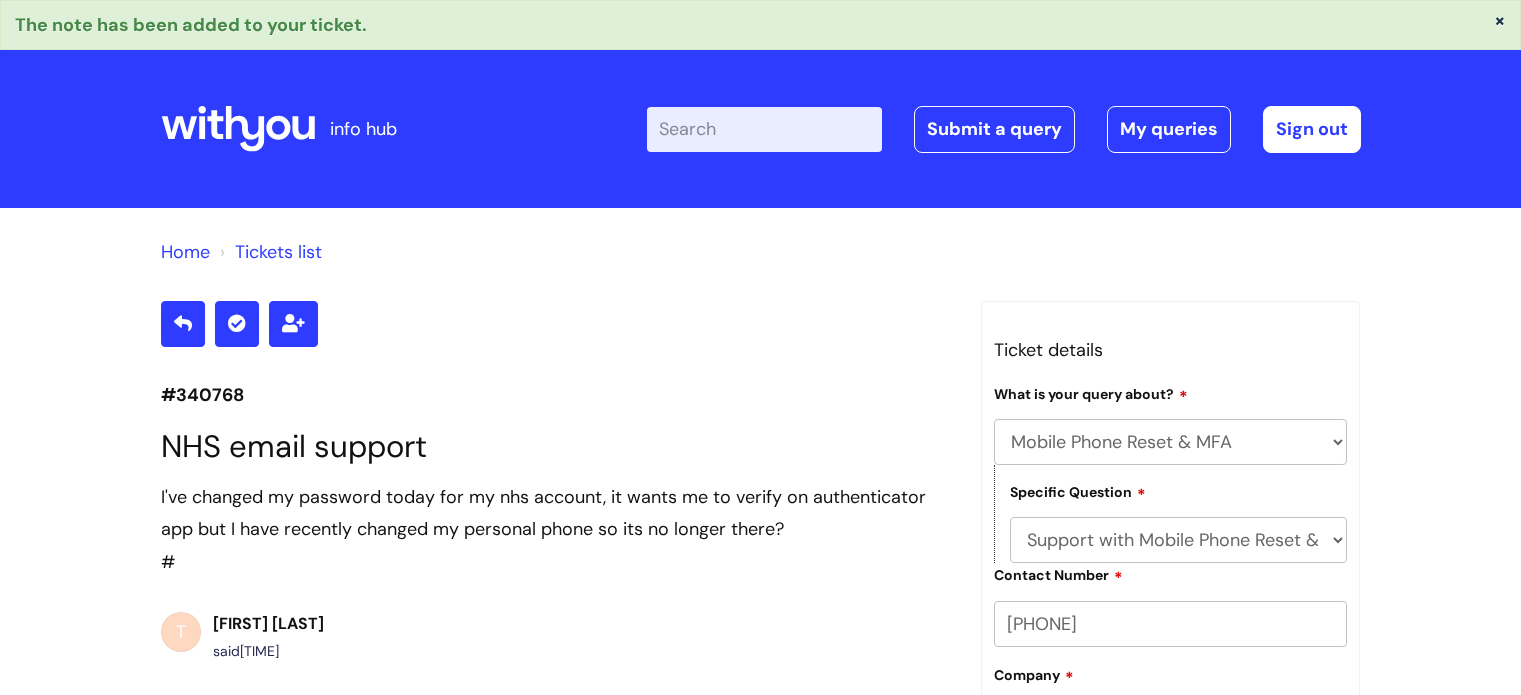 select on "Mobile Phone Reset & MFA" 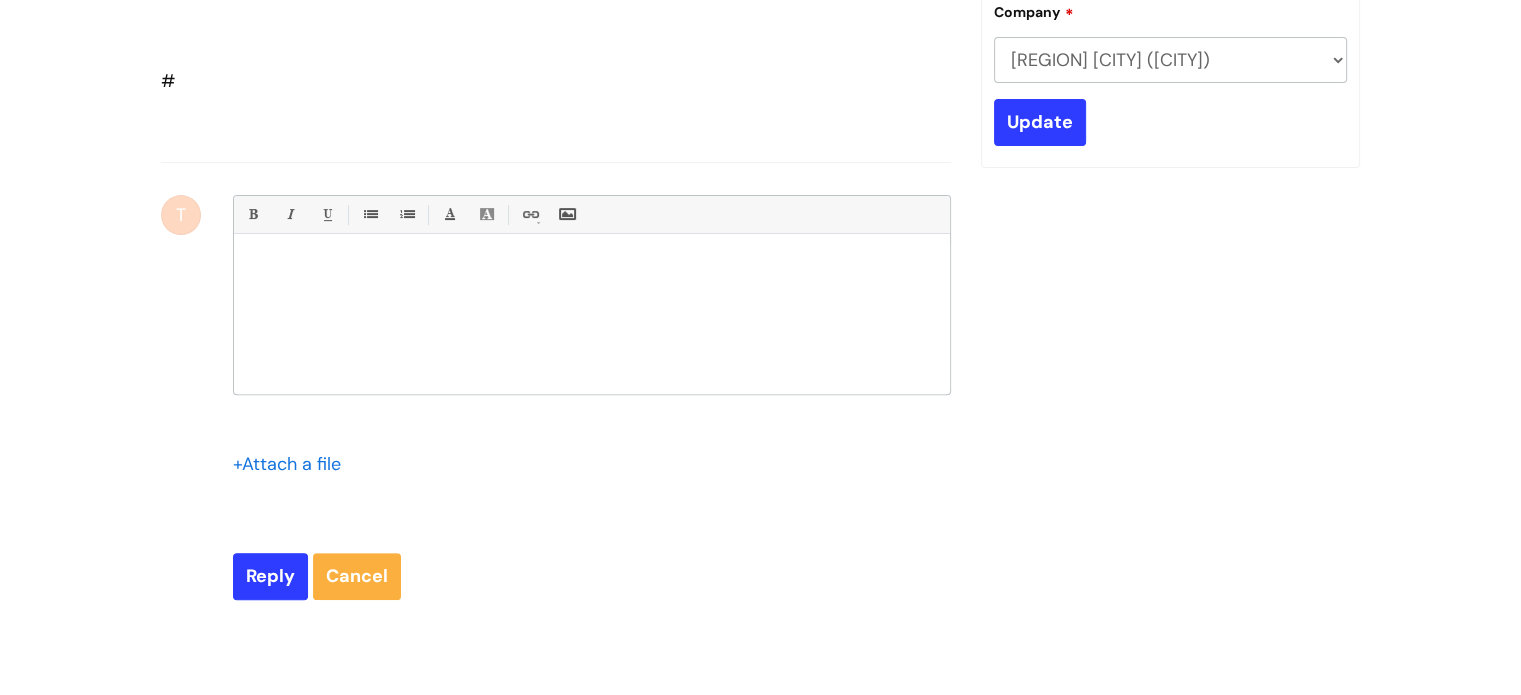 scroll, scrollTop: 700, scrollLeft: 0, axis: vertical 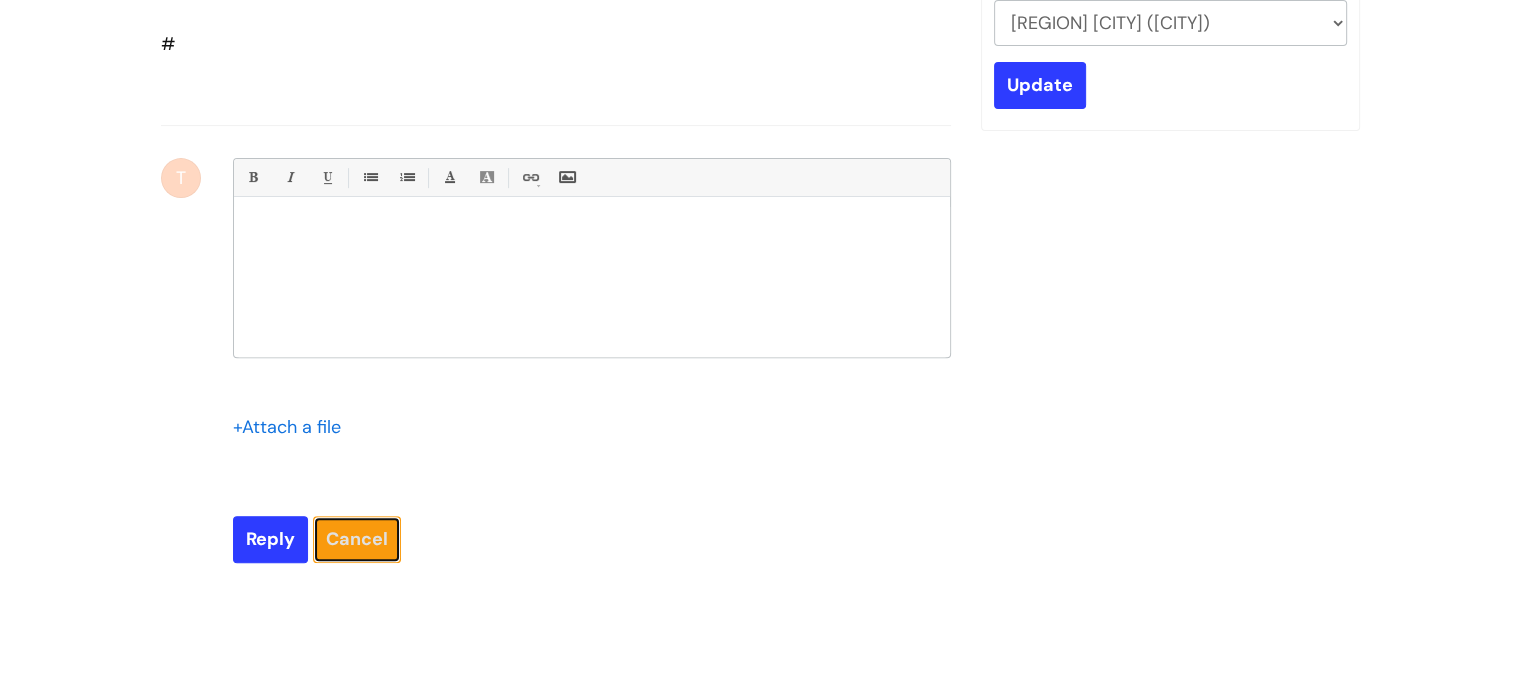 click on "Cancel" at bounding box center [357, 539] 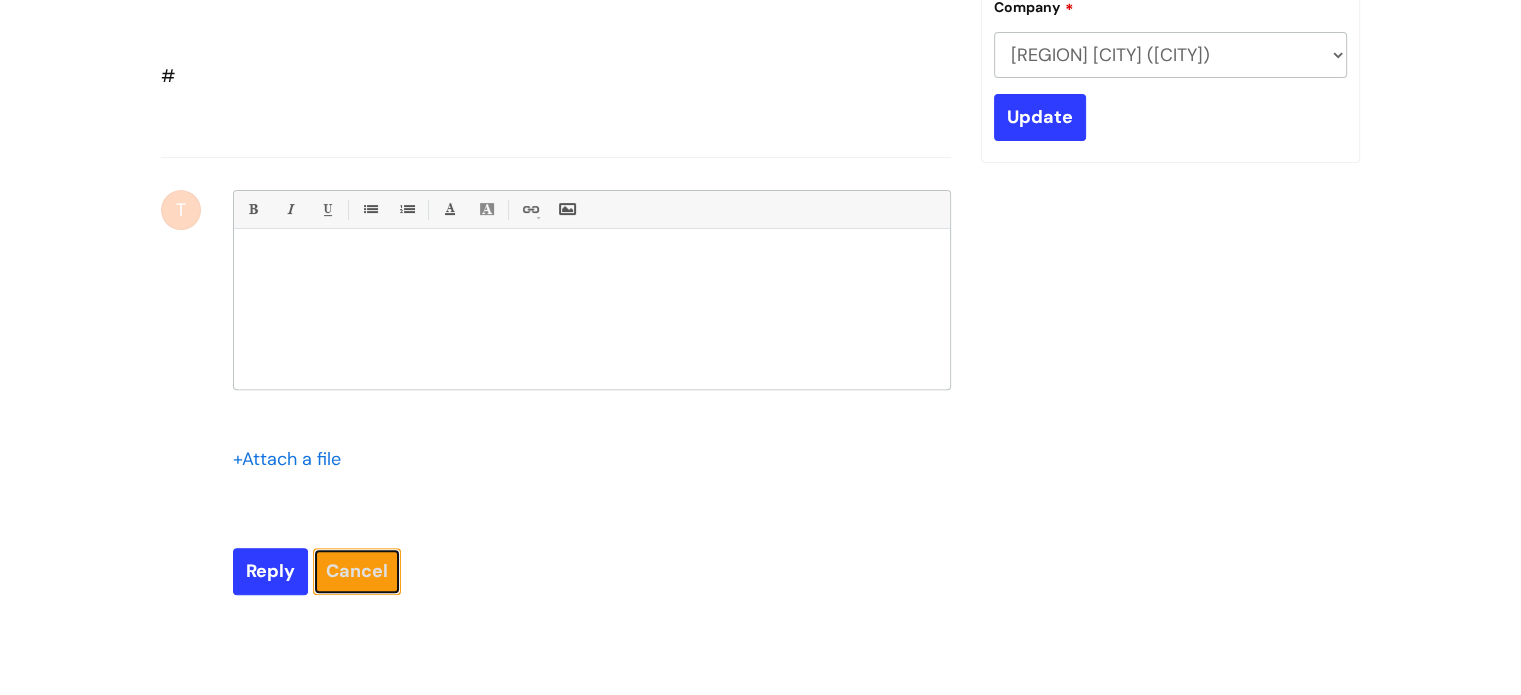 scroll, scrollTop: 700, scrollLeft: 0, axis: vertical 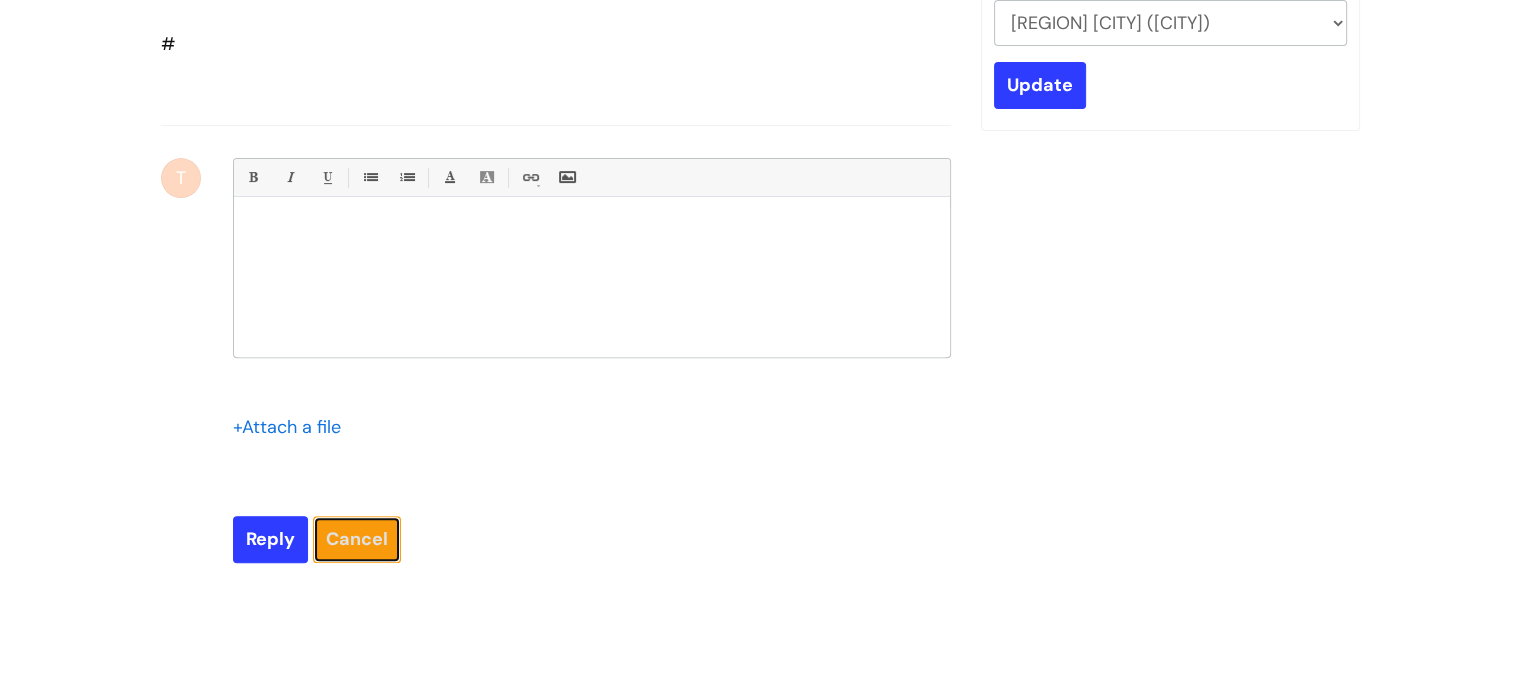 click on "Cancel" at bounding box center (357, 539) 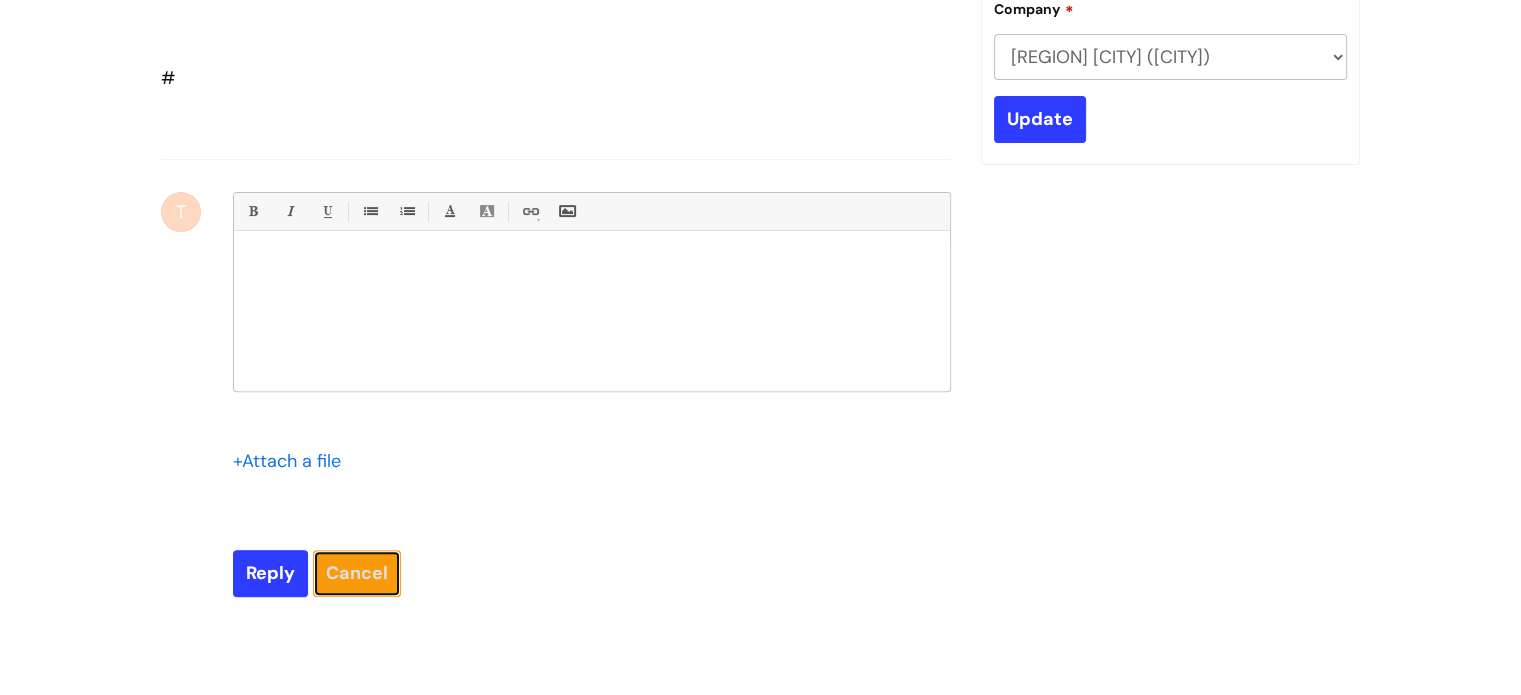 scroll, scrollTop: 700, scrollLeft: 0, axis: vertical 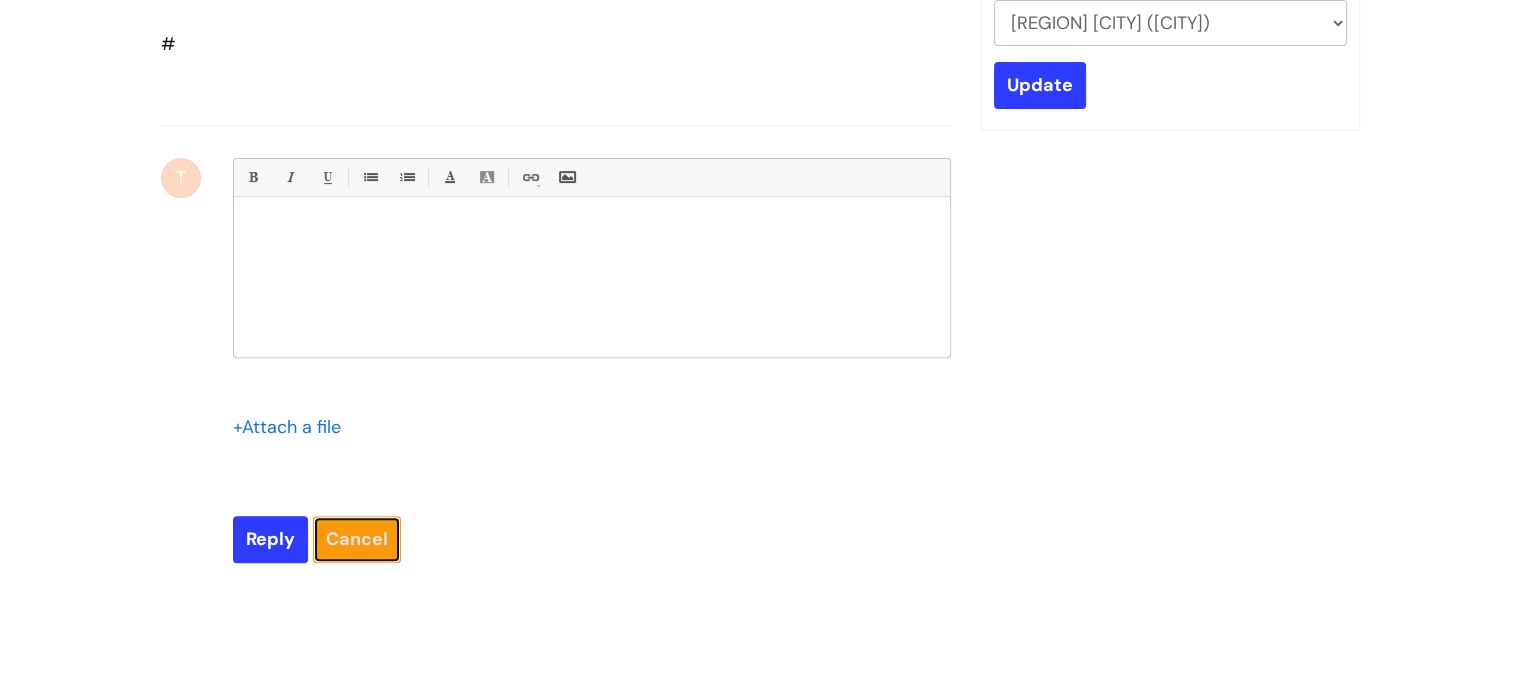 click on "Cancel" at bounding box center [357, 539] 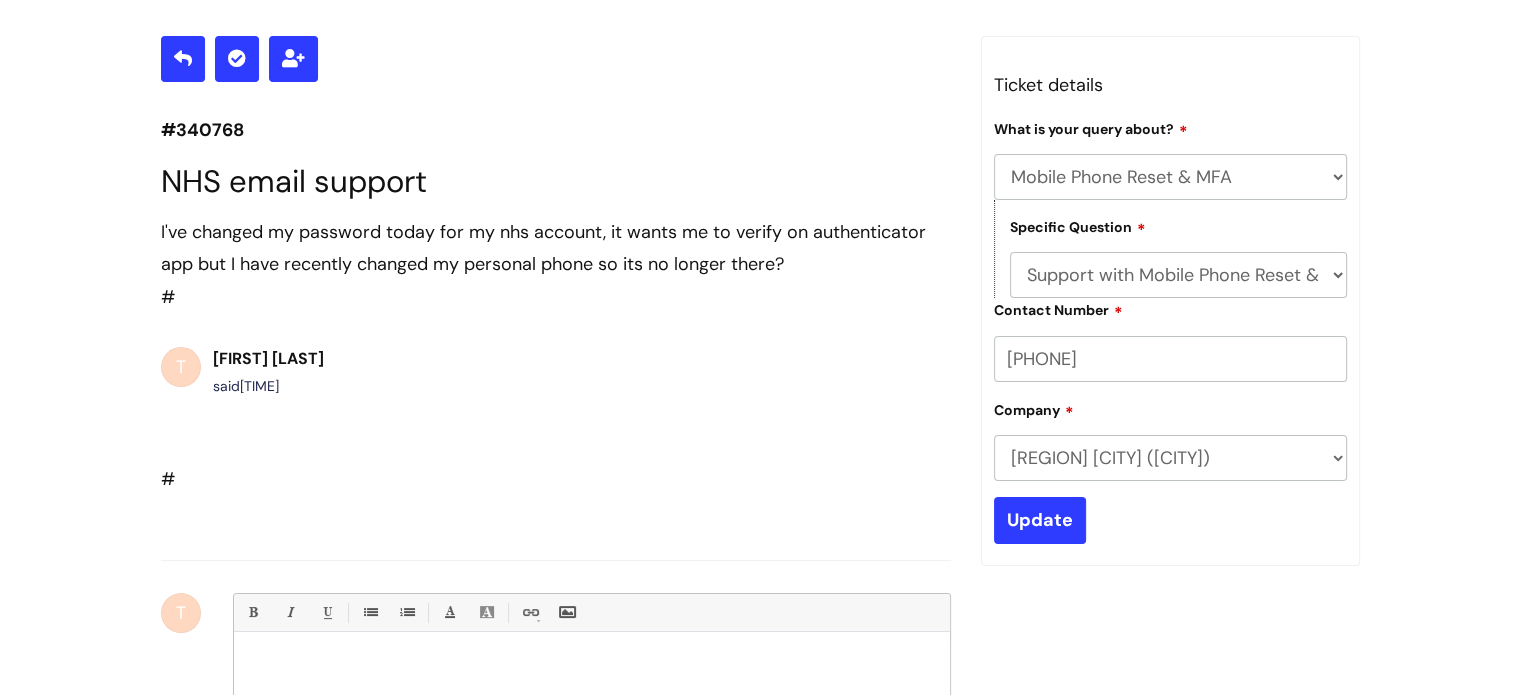scroll, scrollTop: 300, scrollLeft: 0, axis: vertical 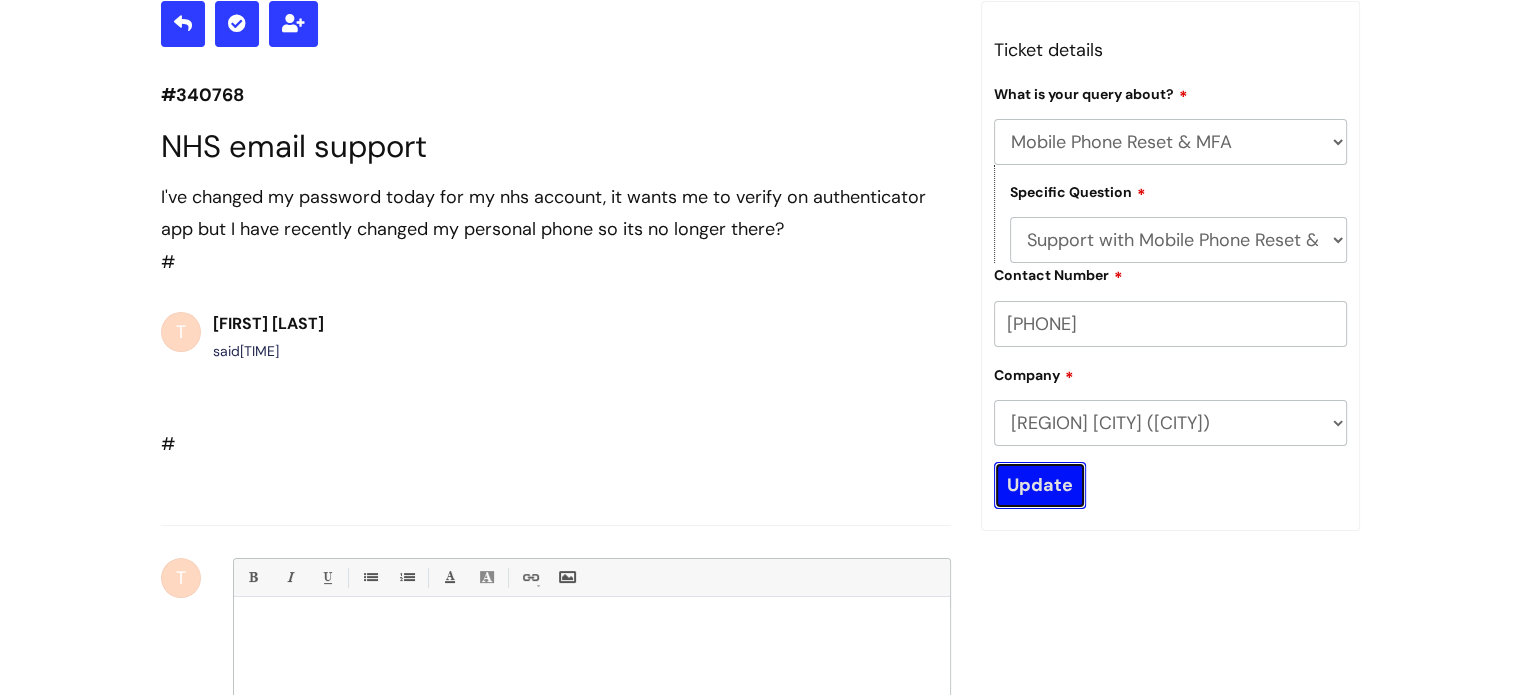 click on "Update" at bounding box center (1040, 485) 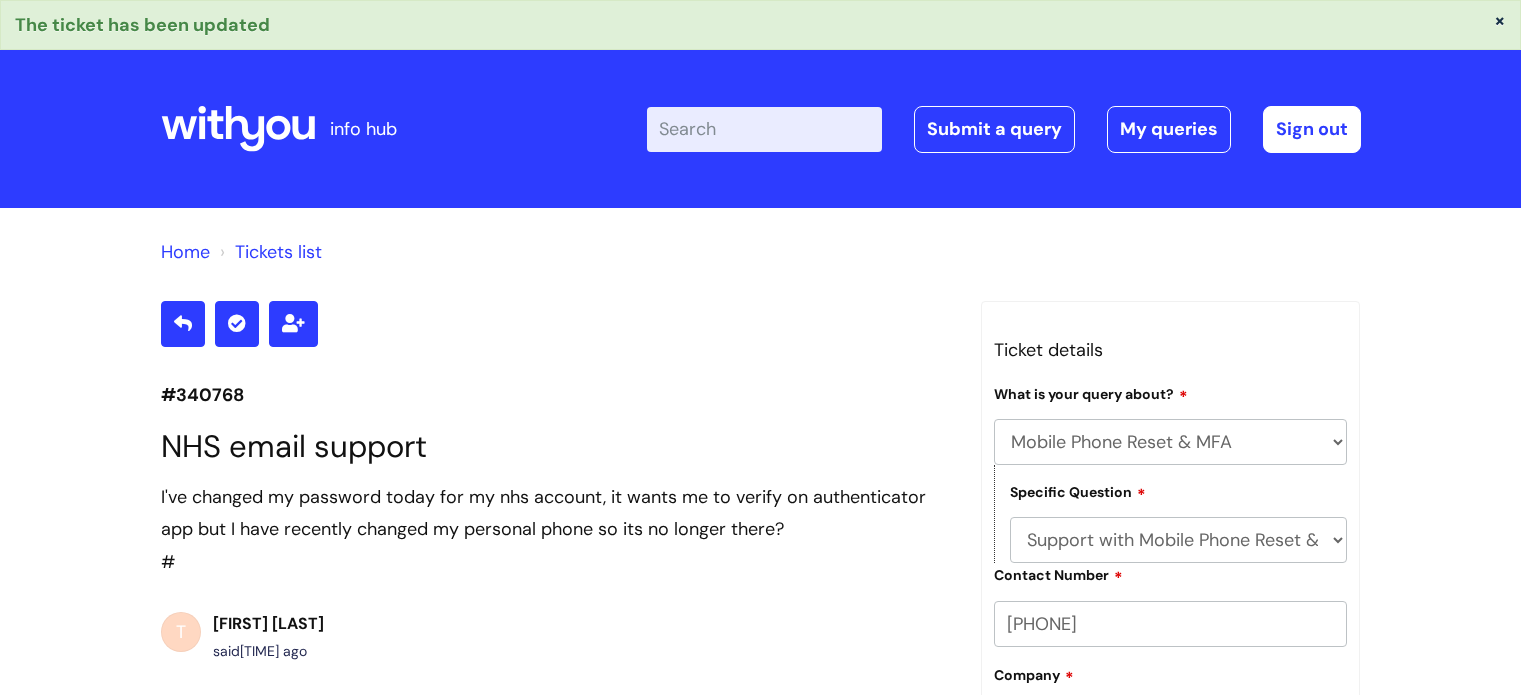 select on "Mobile Phone Reset & MFA" 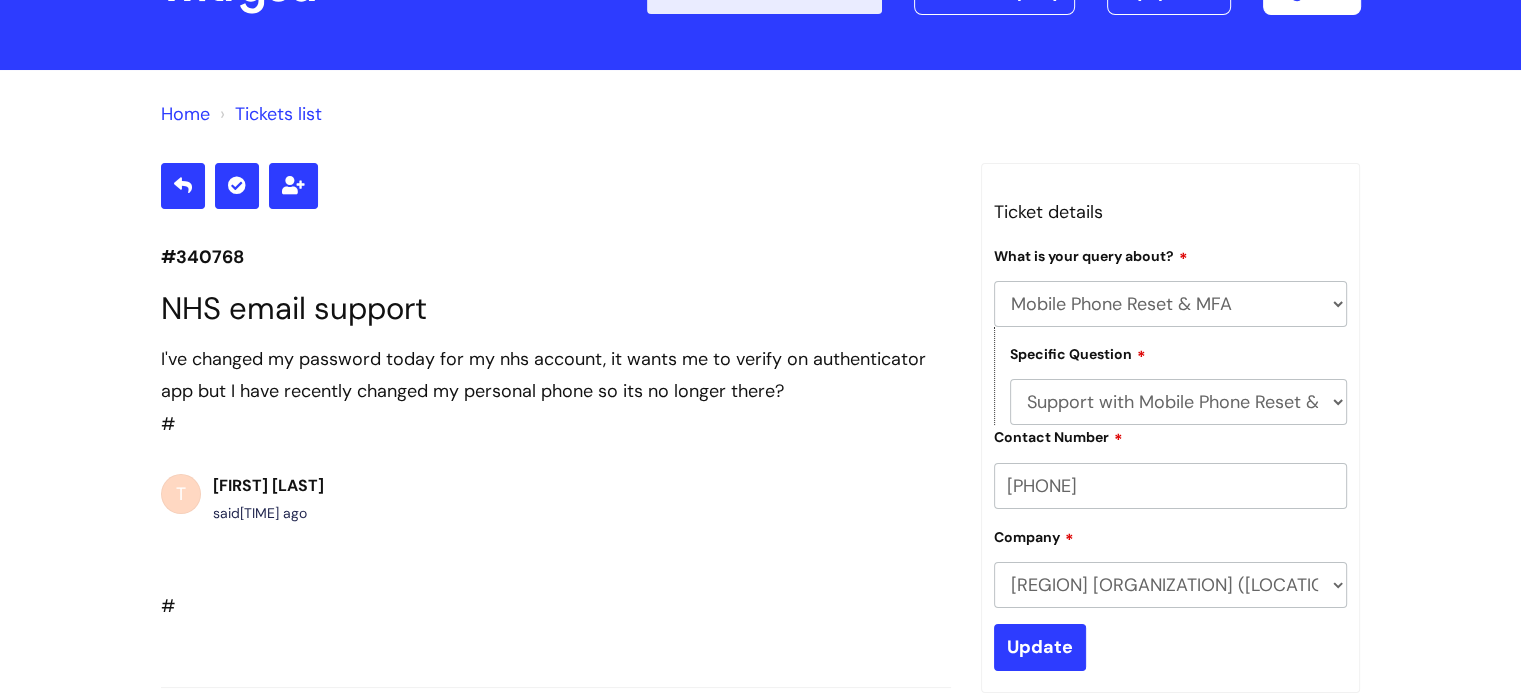 scroll, scrollTop: 0, scrollLeft: 0, axis: both 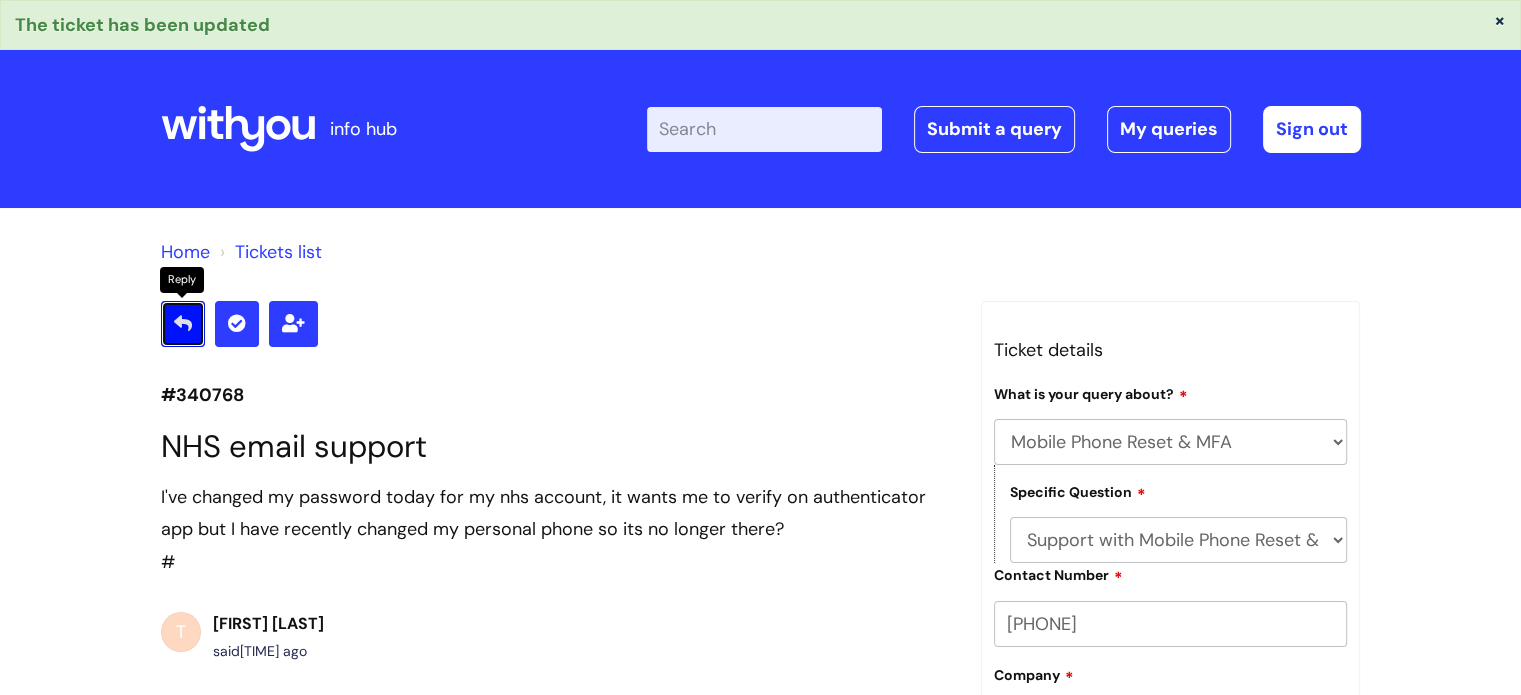 click at bounding box center [183, 323] 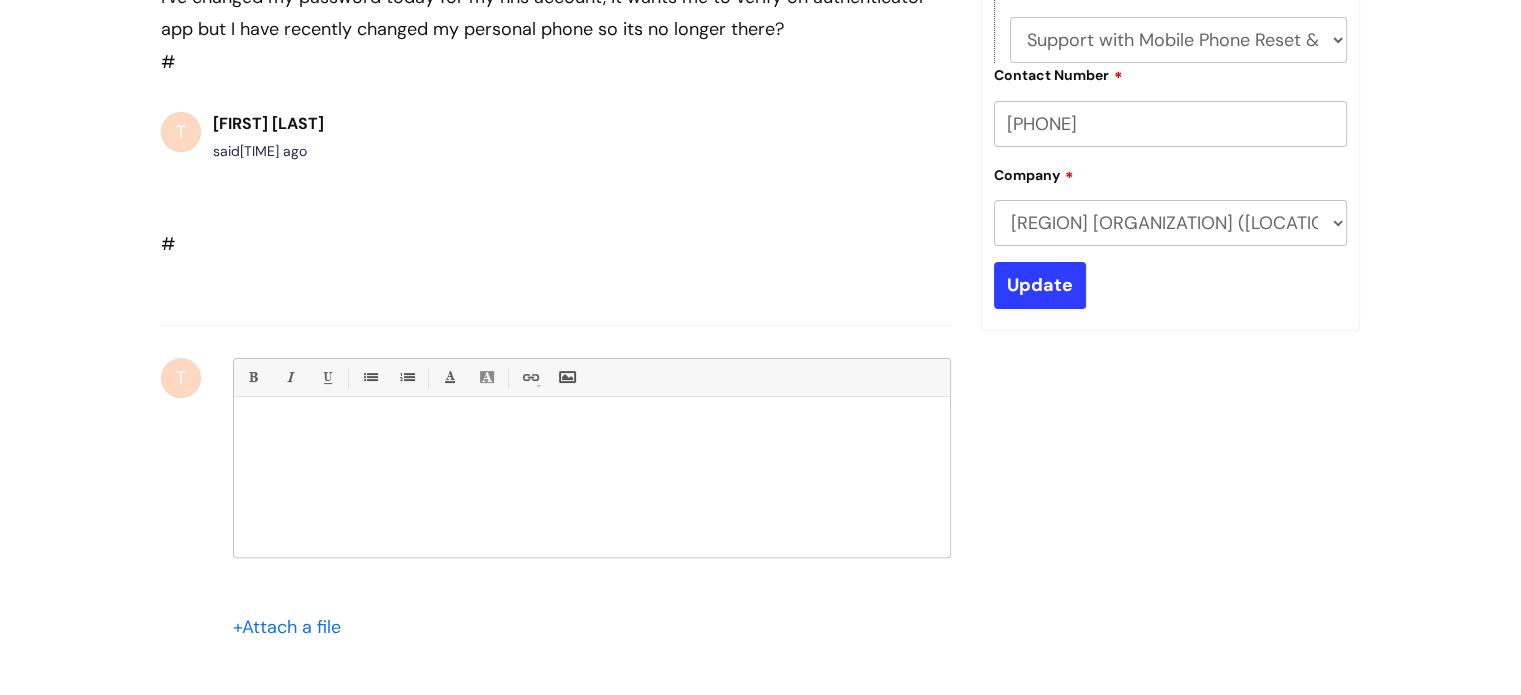scroll, scrollTop: 902, scrollLeft: 0, axis: vertical 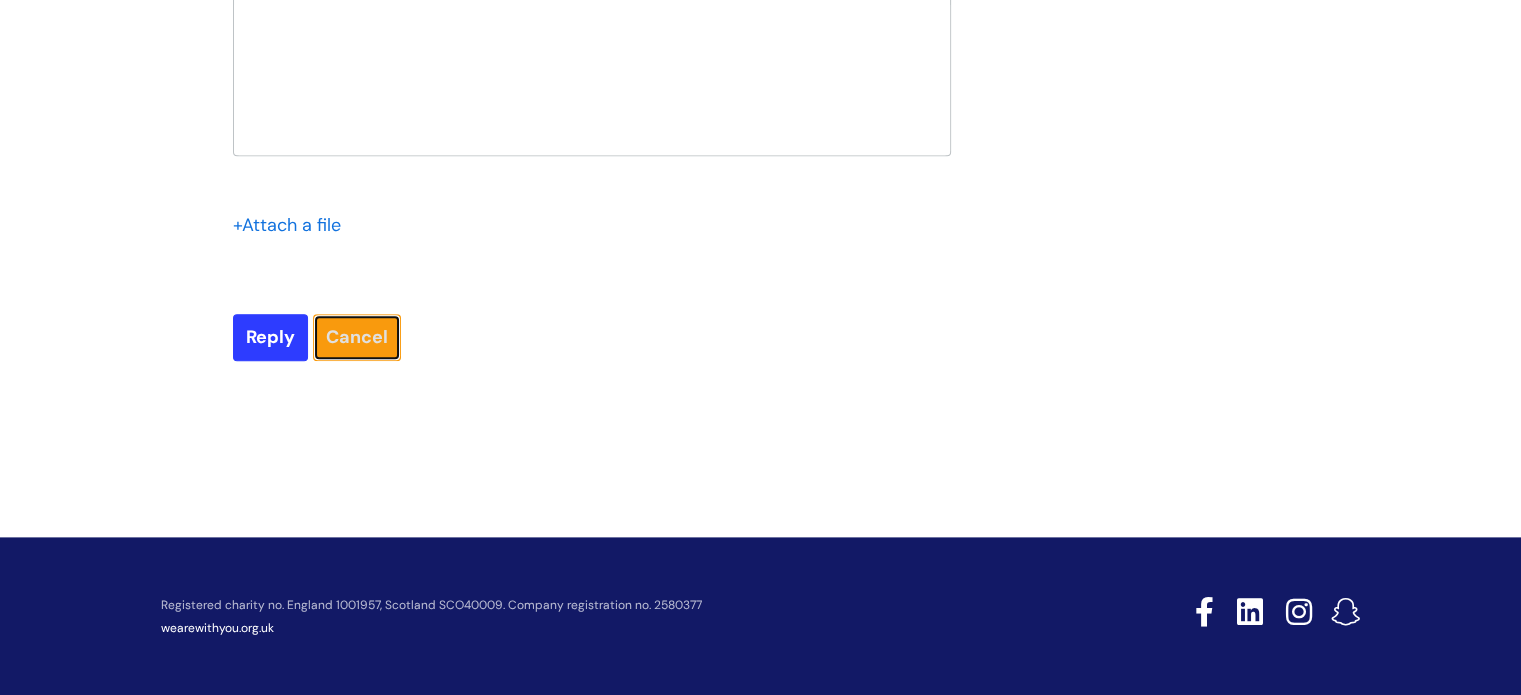 click on "Cancel" at bounding box center [357, 337] 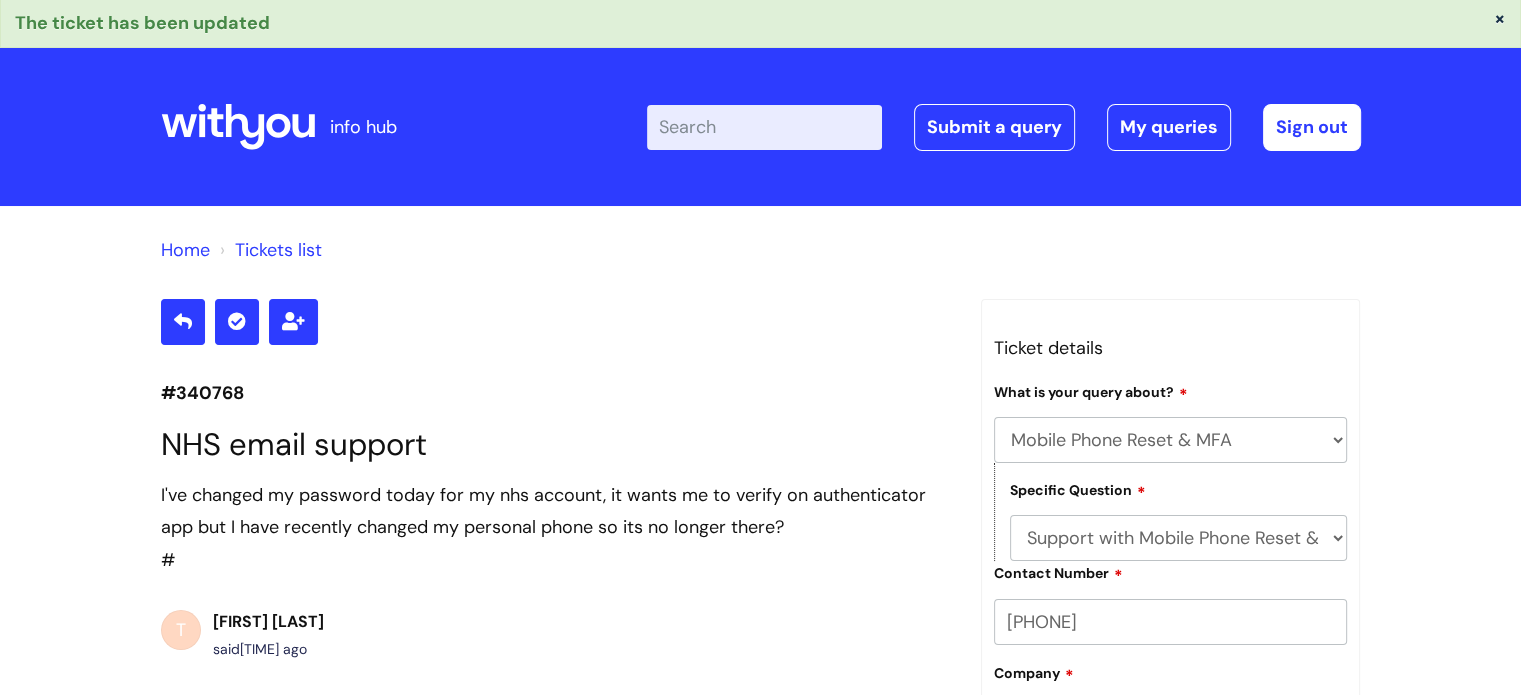scroll, scrollTop: 0, scrollLeft: 0, axis: both 